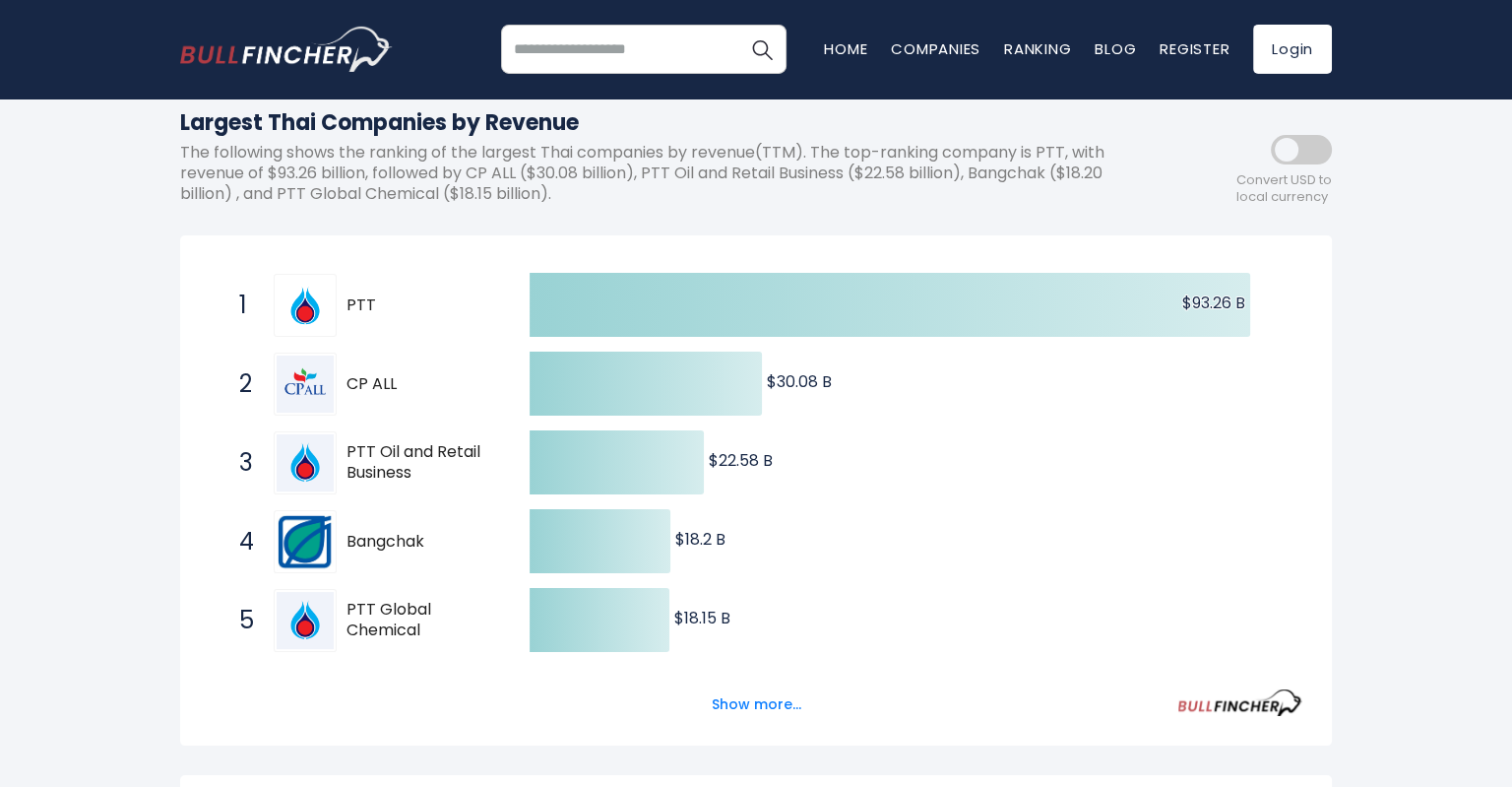 scroll, scrollTop: 231, scrollLeft: 0, axis: vertical 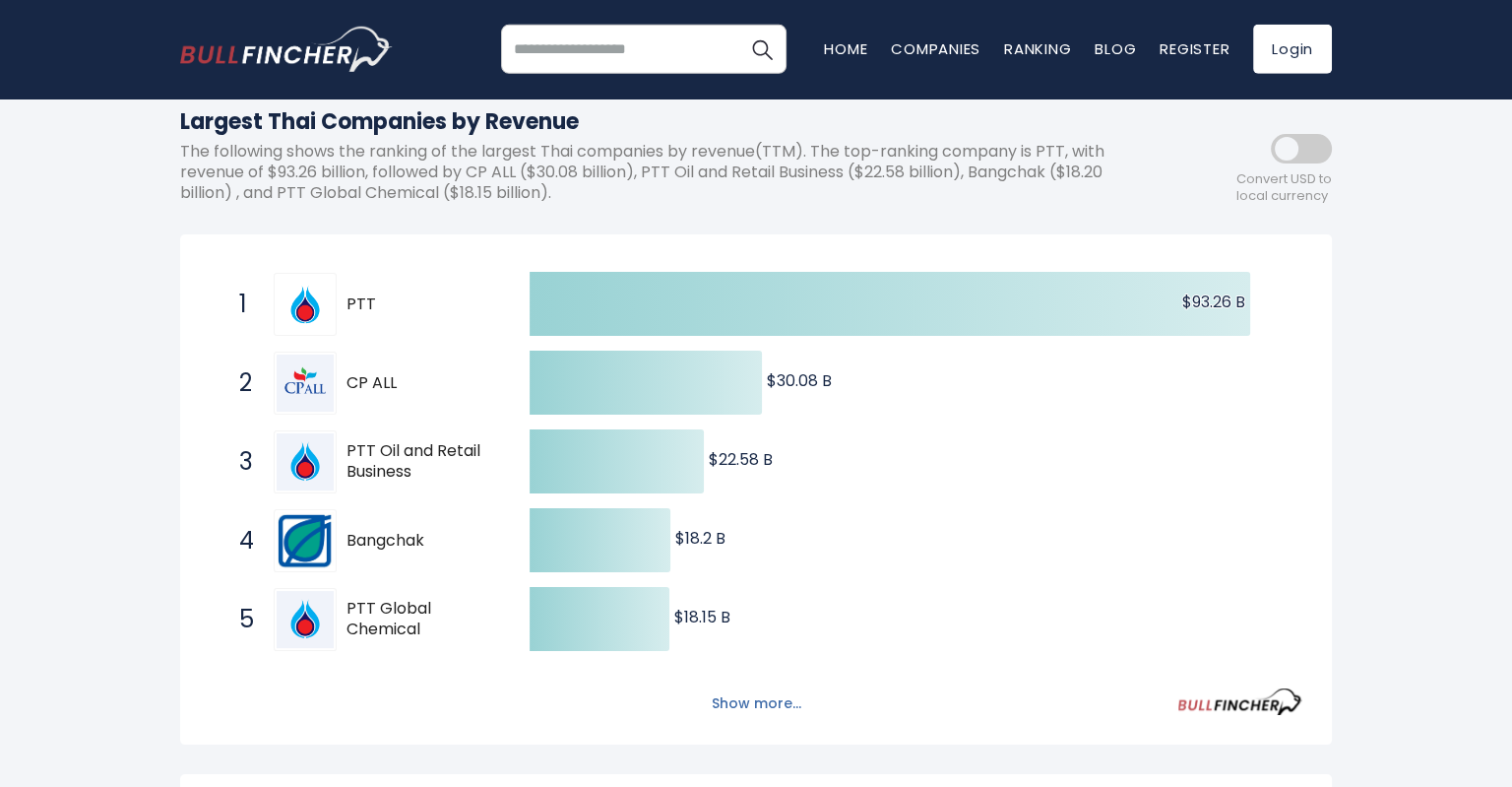 click on "Show more..." at bounding box center [756, 703] 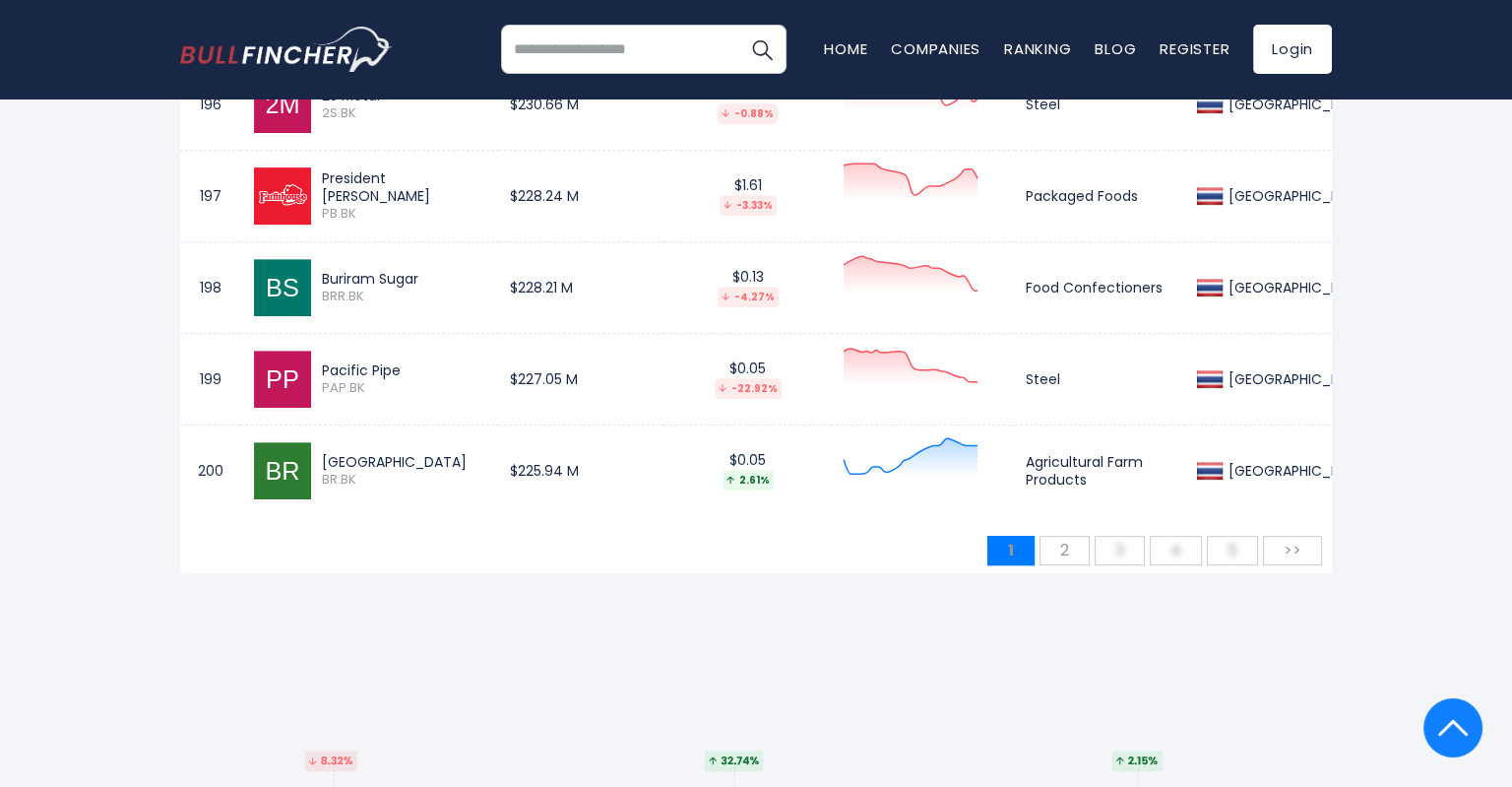 scroll, scrollTop: 19317, scrollLeft: 0, axis: vertical 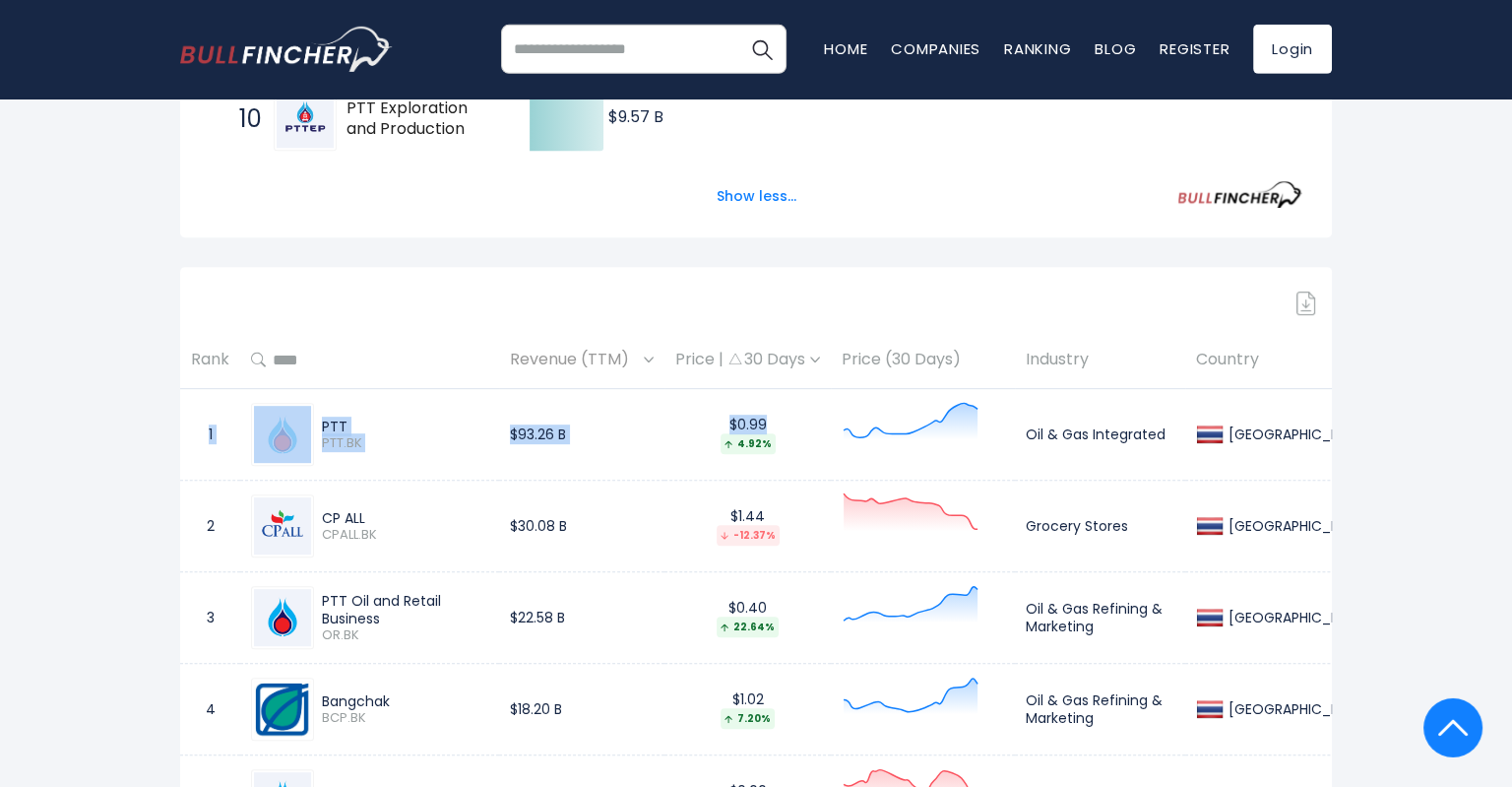 drag, startPoint x: 1324, startPoint y: 438, endPoint x: 197, endPoint y: 436, distance: 1127.0018 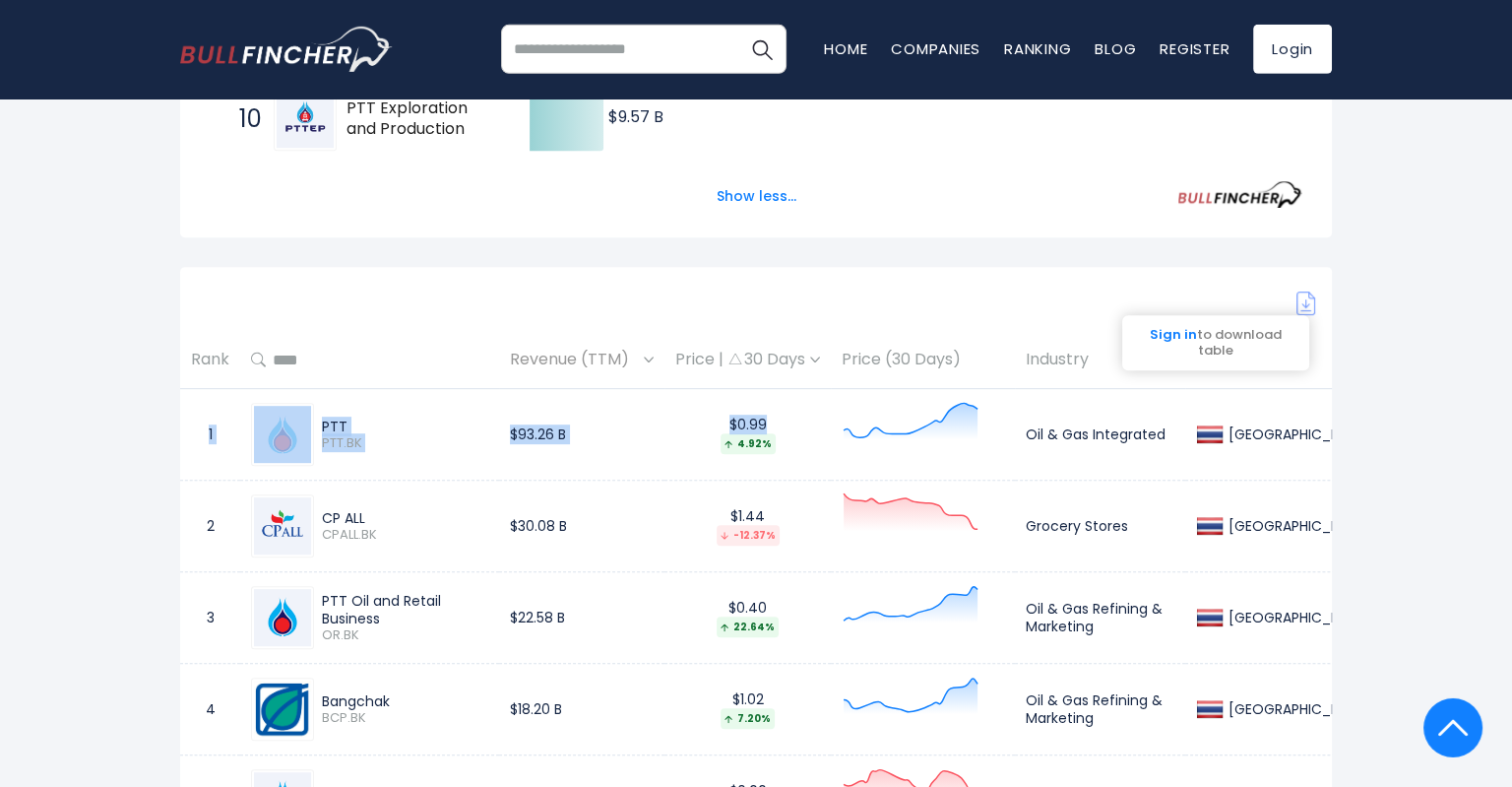 click at bounding box center [1306, 303] 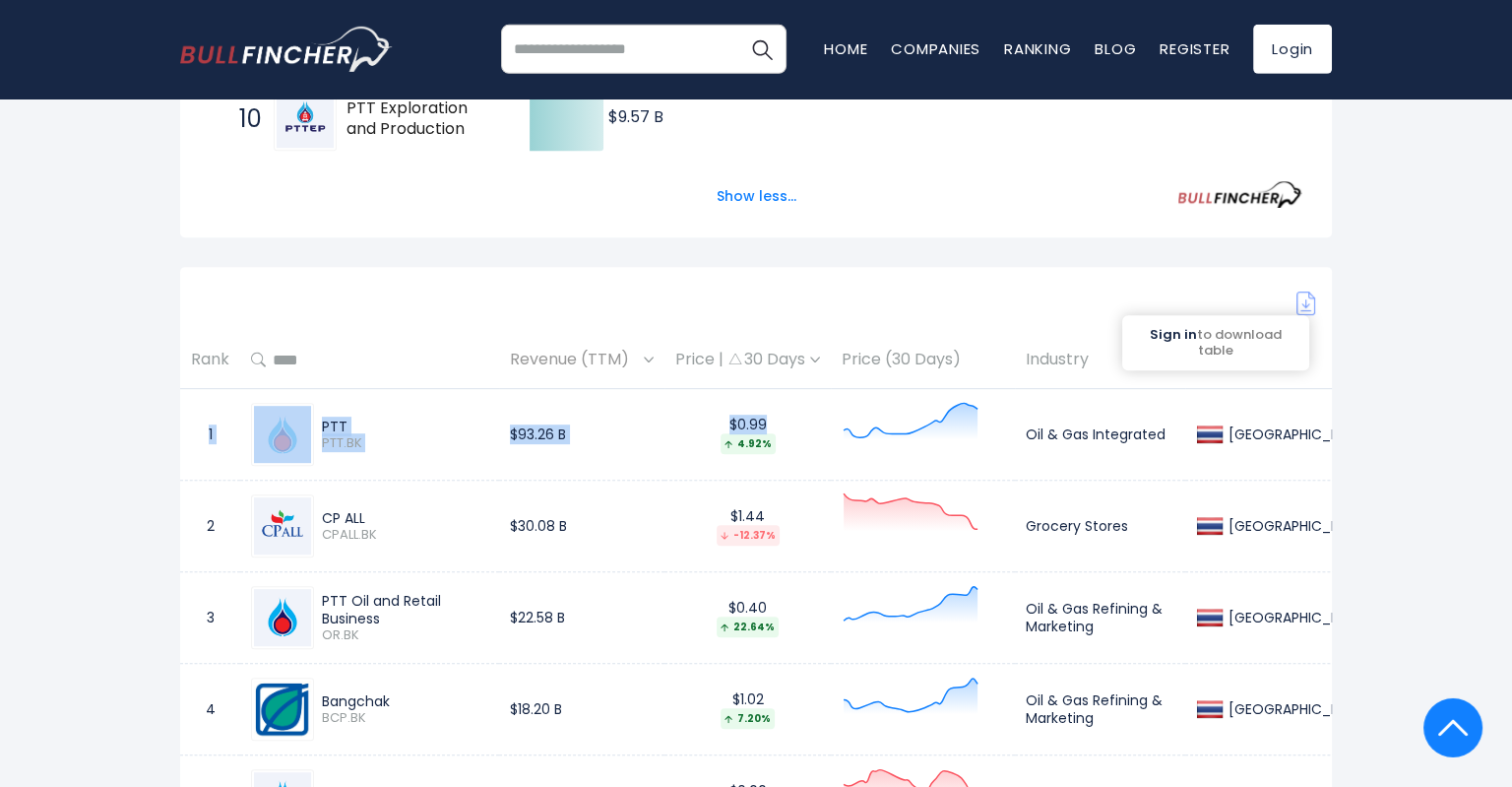 click on "Sign in" at bounding box center (1173, 334) 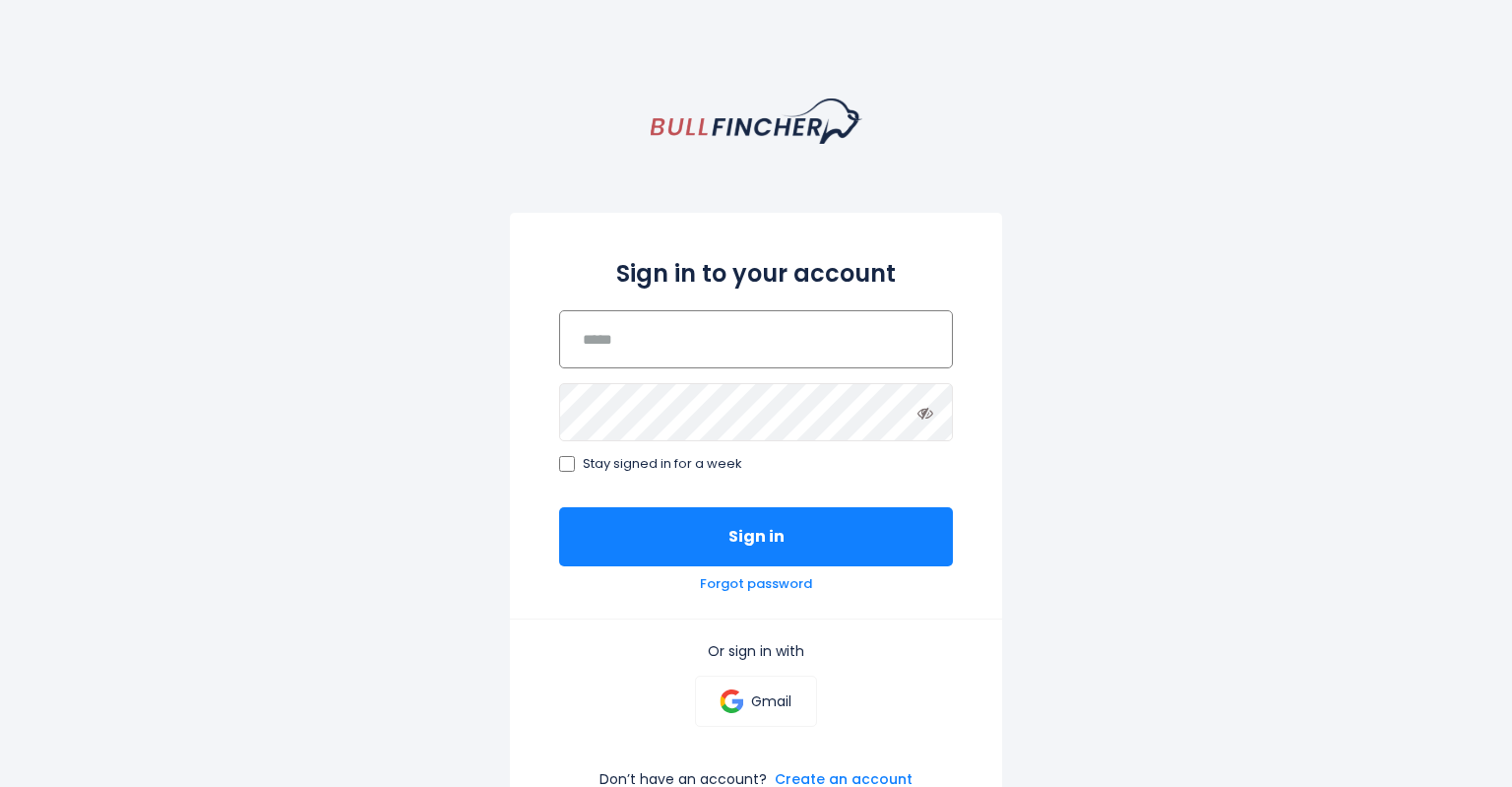 scroll, scrollTop: 0, scrollLeft: 0, axis: both 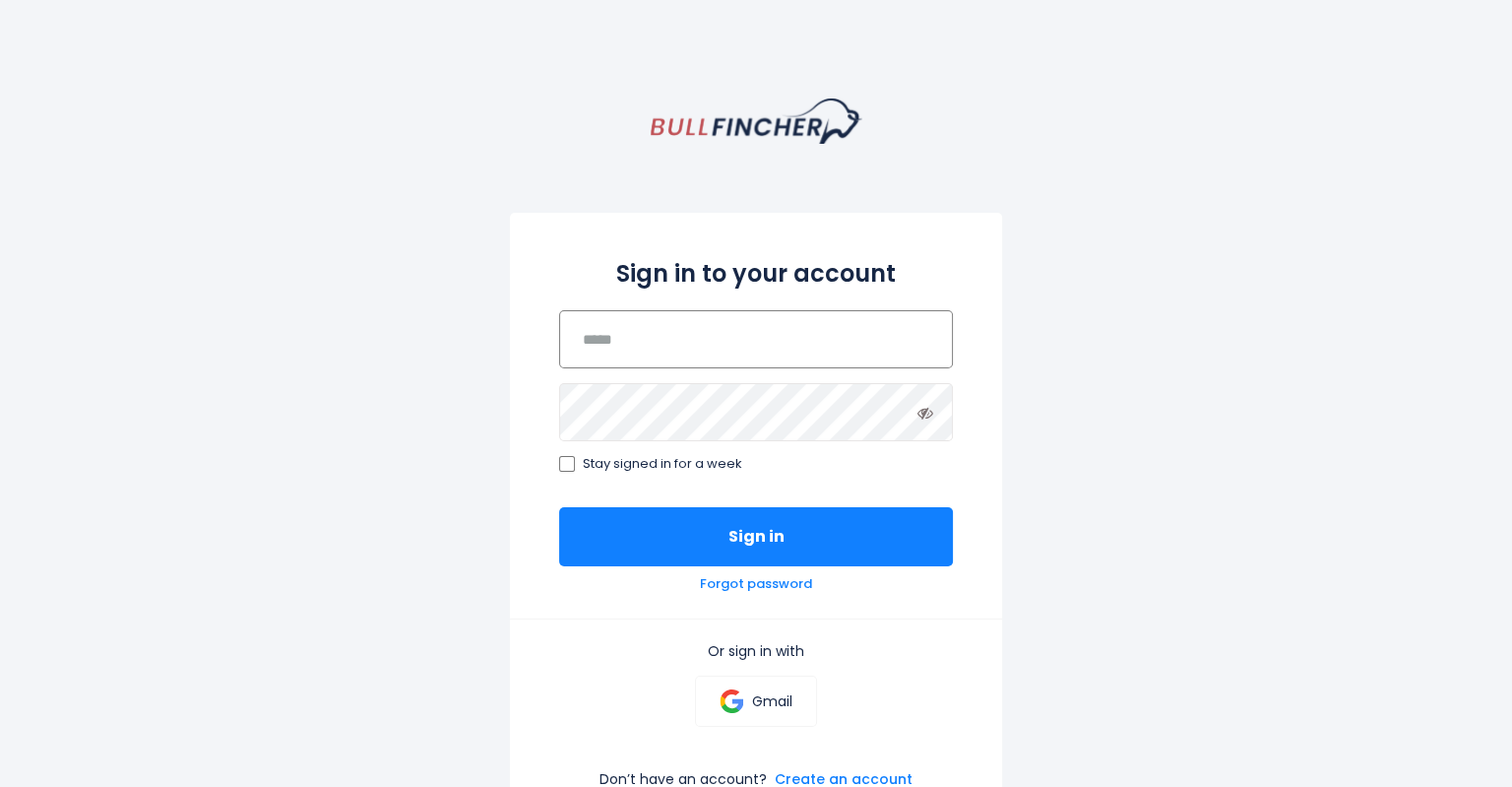 click at bounding box center (756, 339) 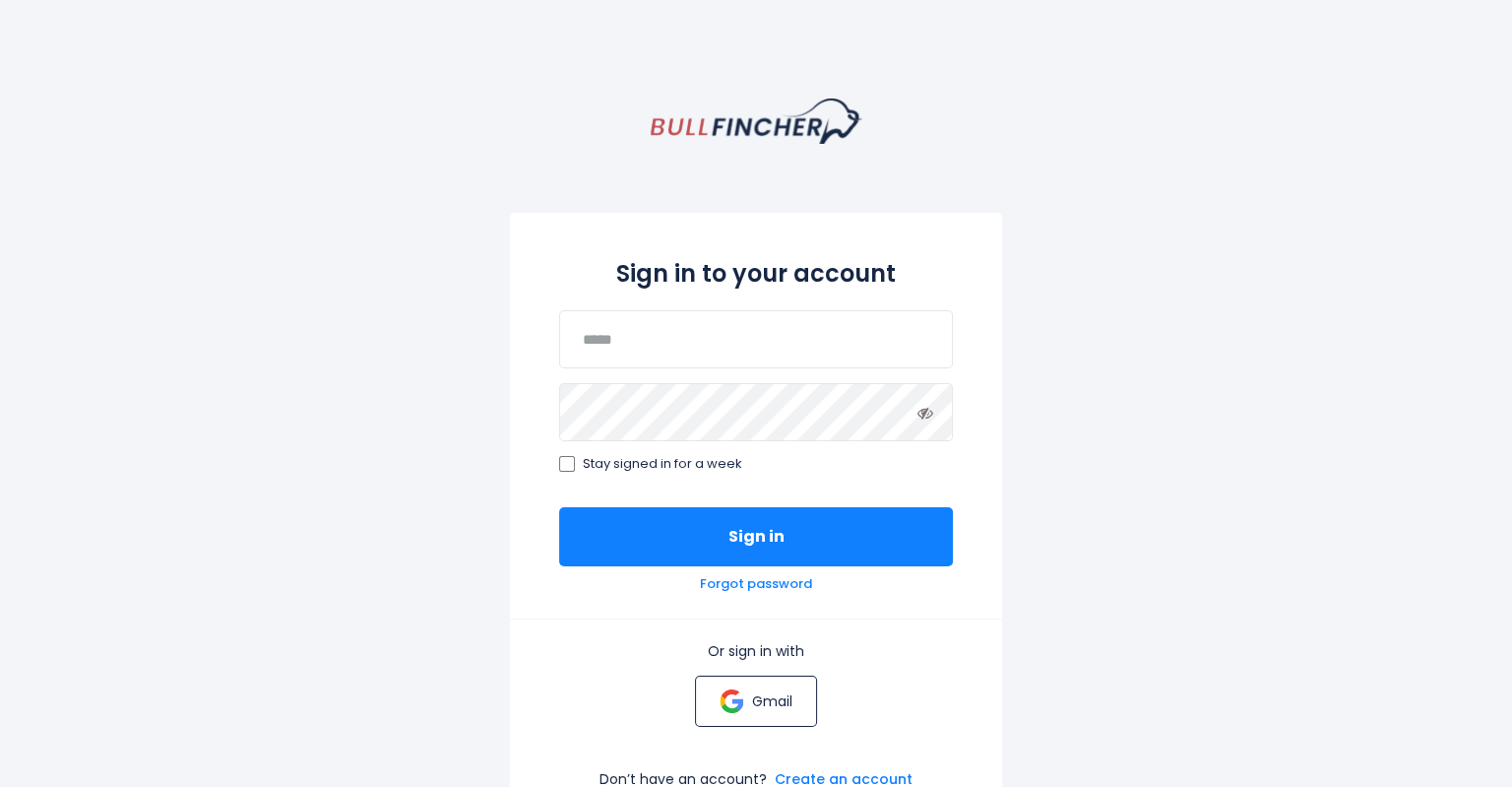 click on "Gmail" at bounding box center (755, 701) 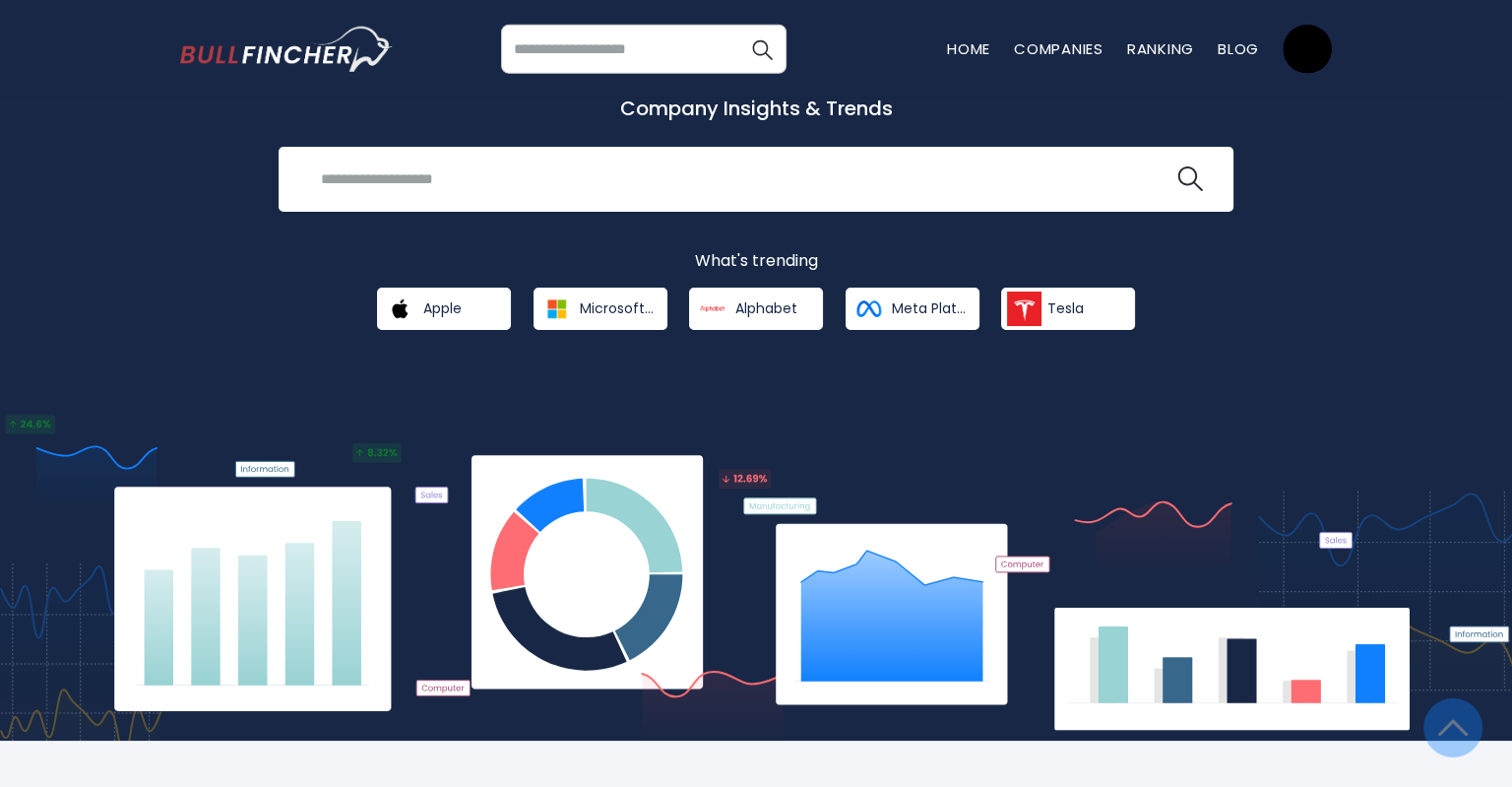 scroll, scrollTop: 0, scrollLeft: 0, axis: both 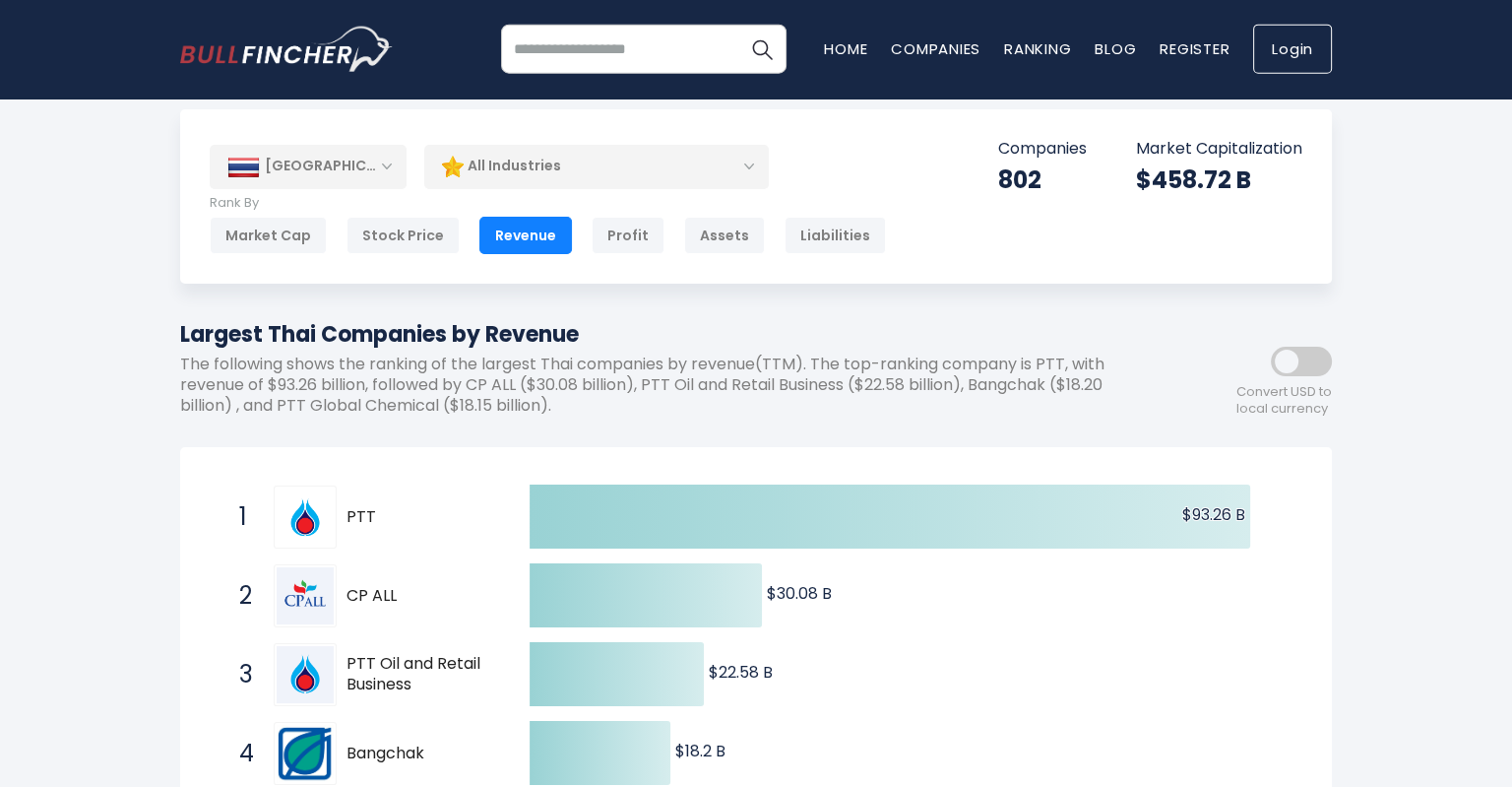 click on "Login" at bounding box center (1292, 49) 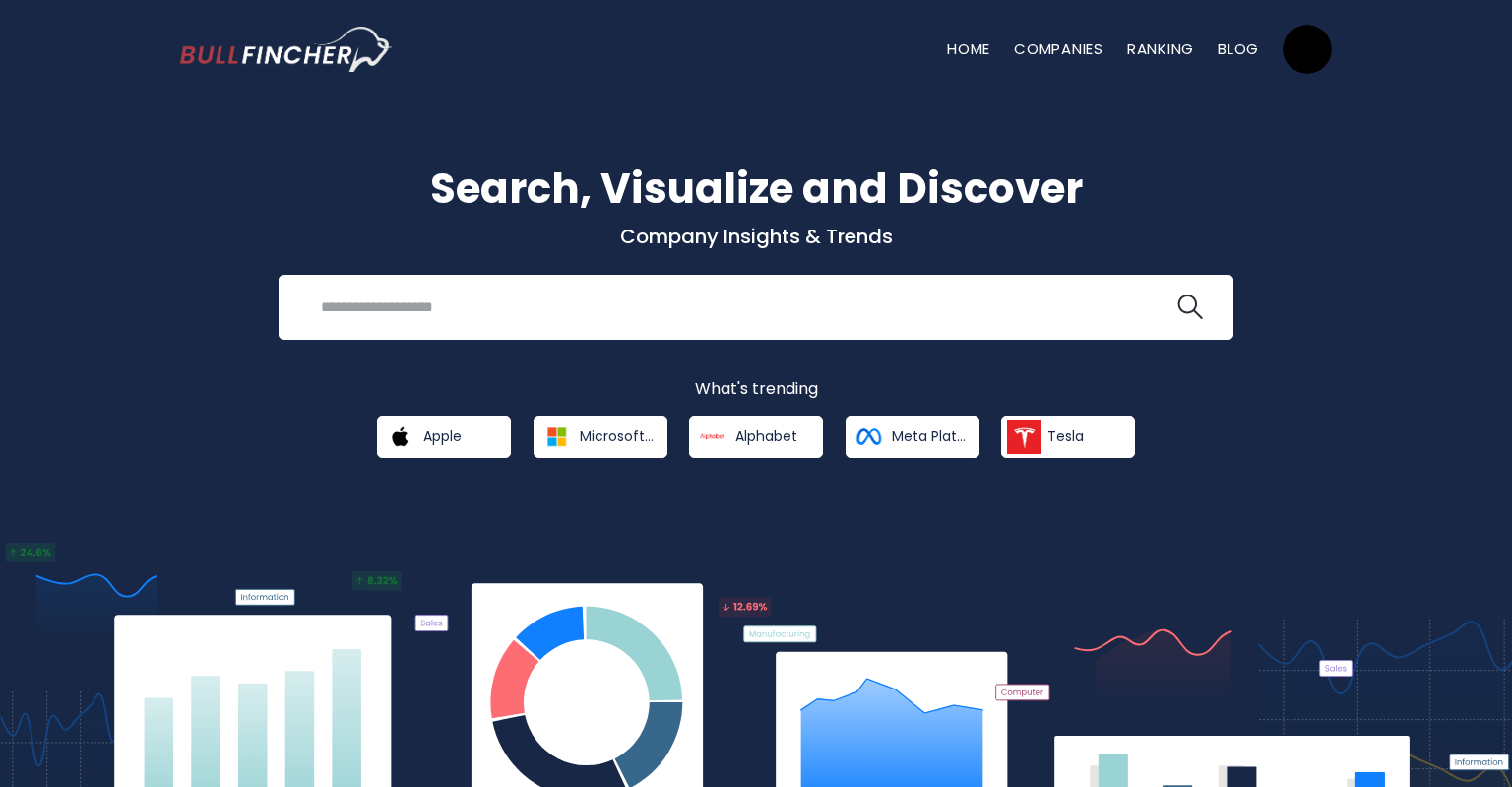 scroll, scrollTop: 0, scrollLeft: 0, axis: both 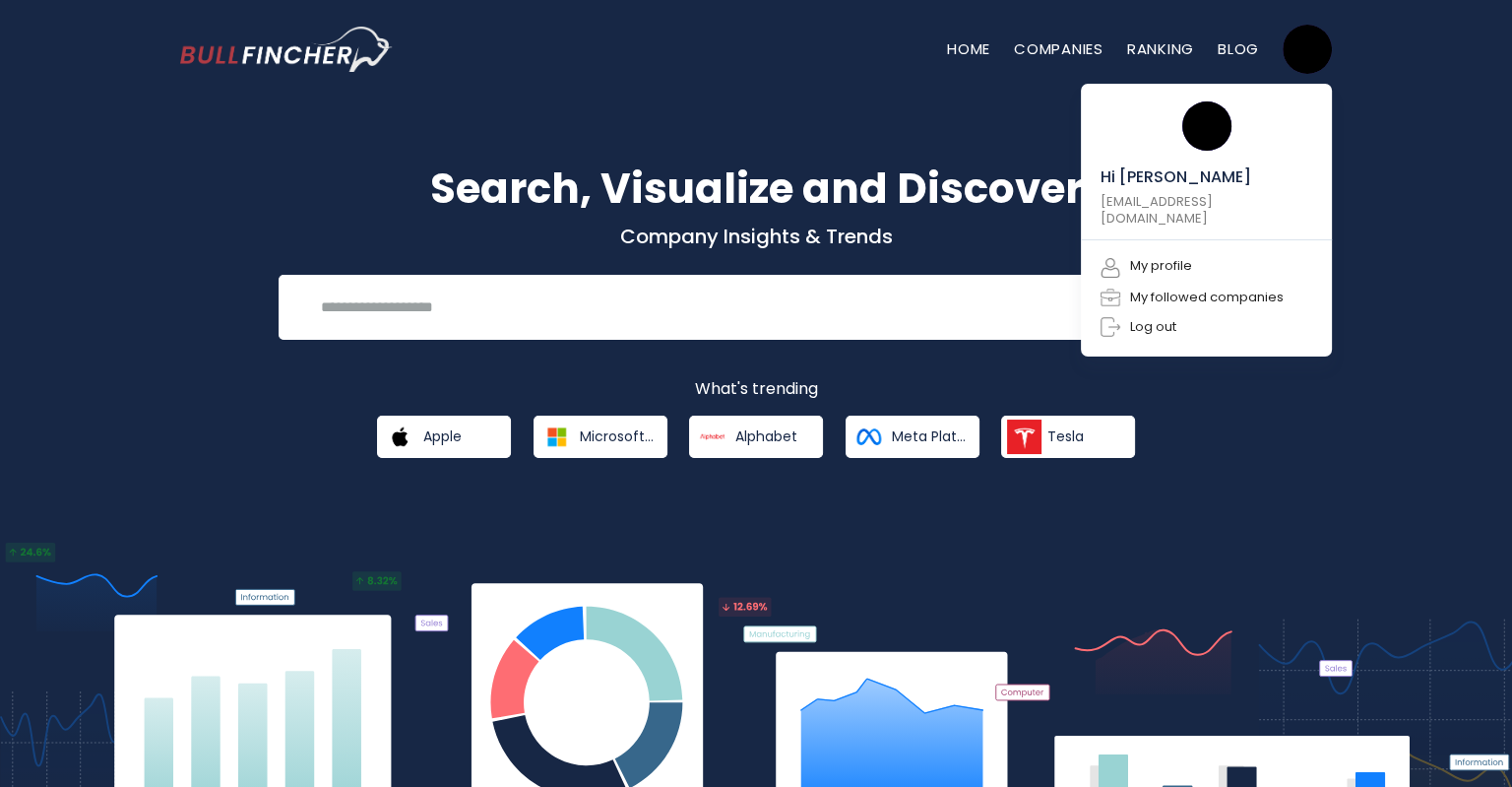 click at bounding box center (1307, 49) 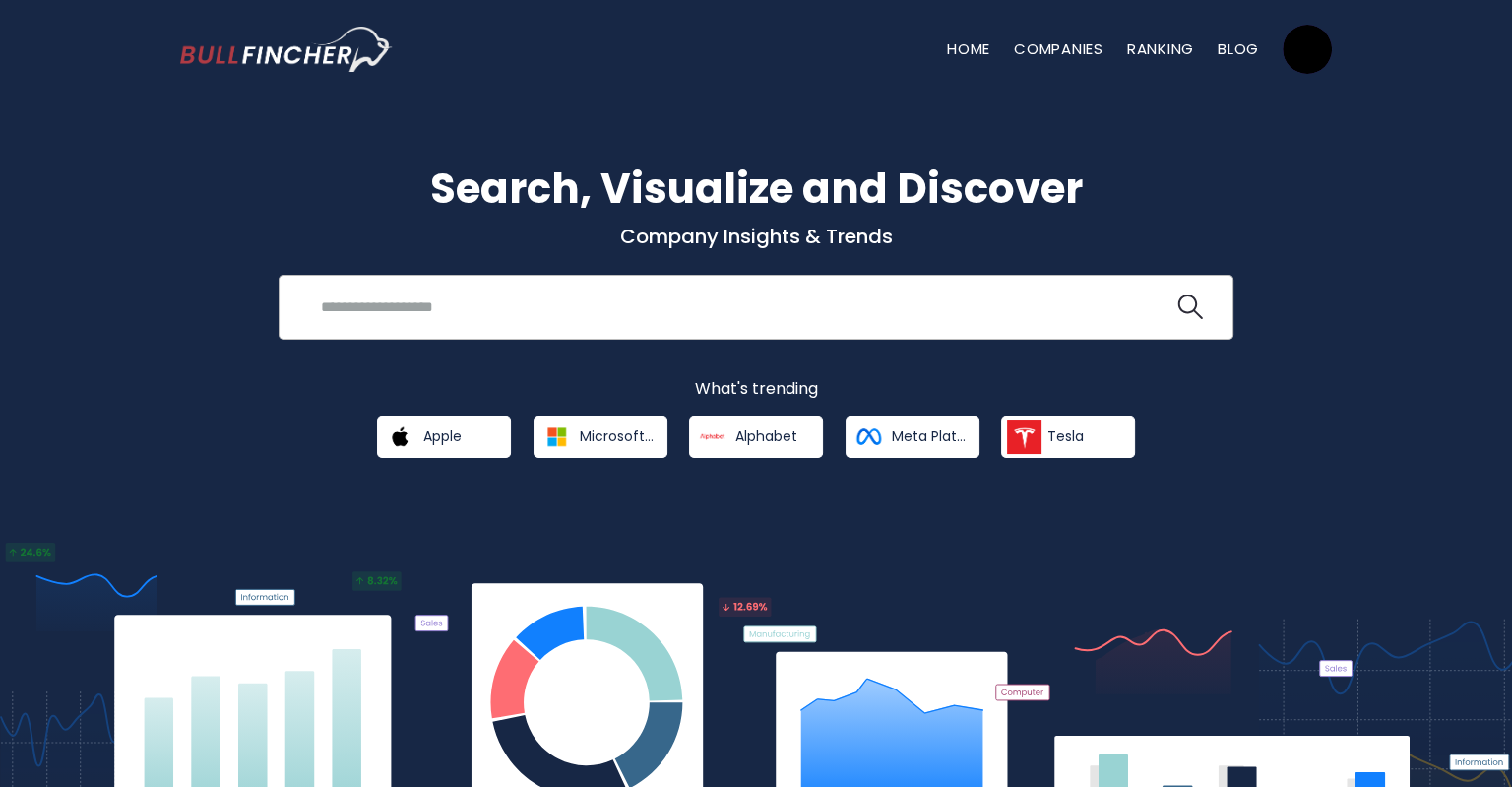 click at bounding box center [741, 306] 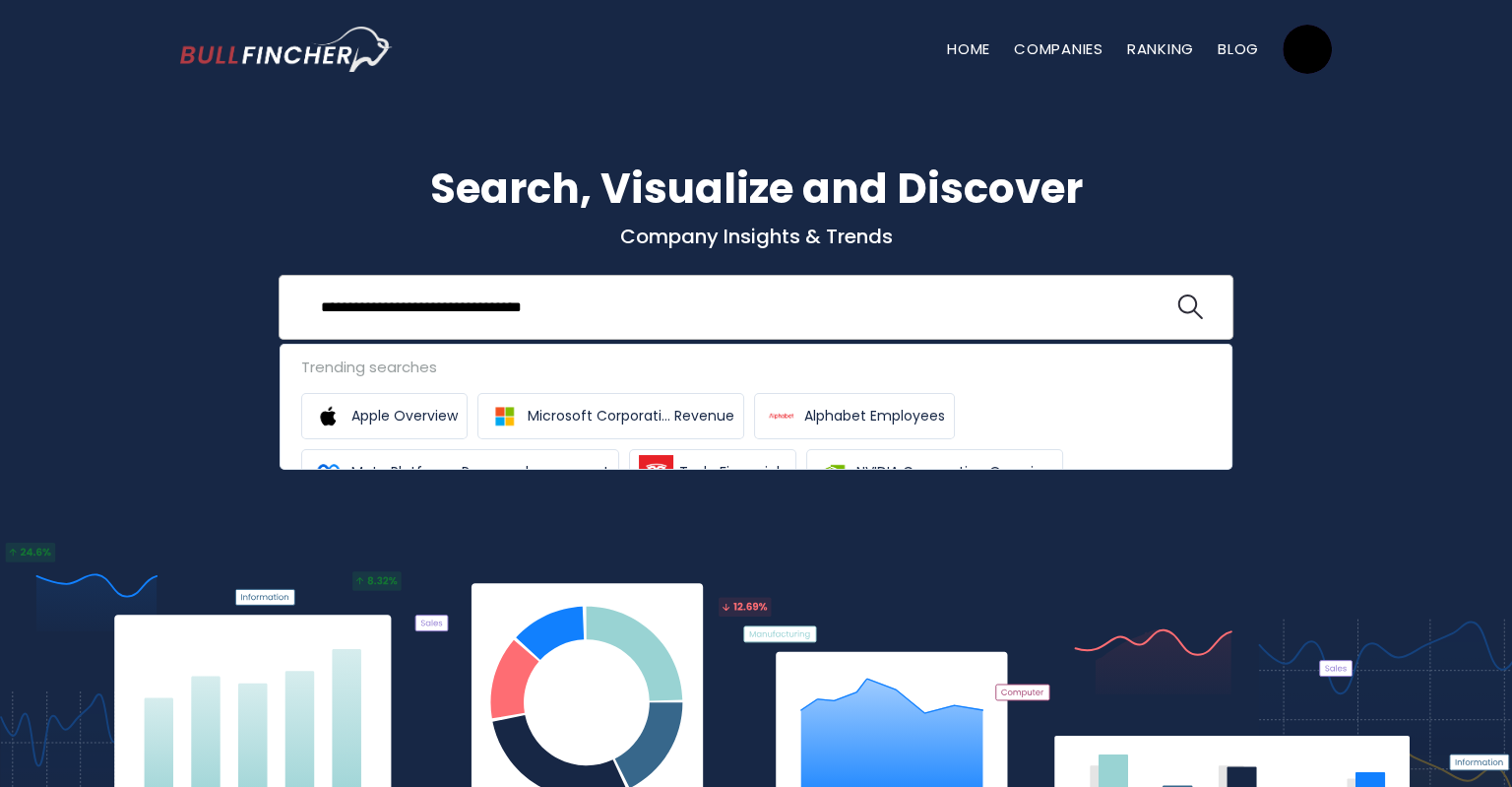 type on "**********" 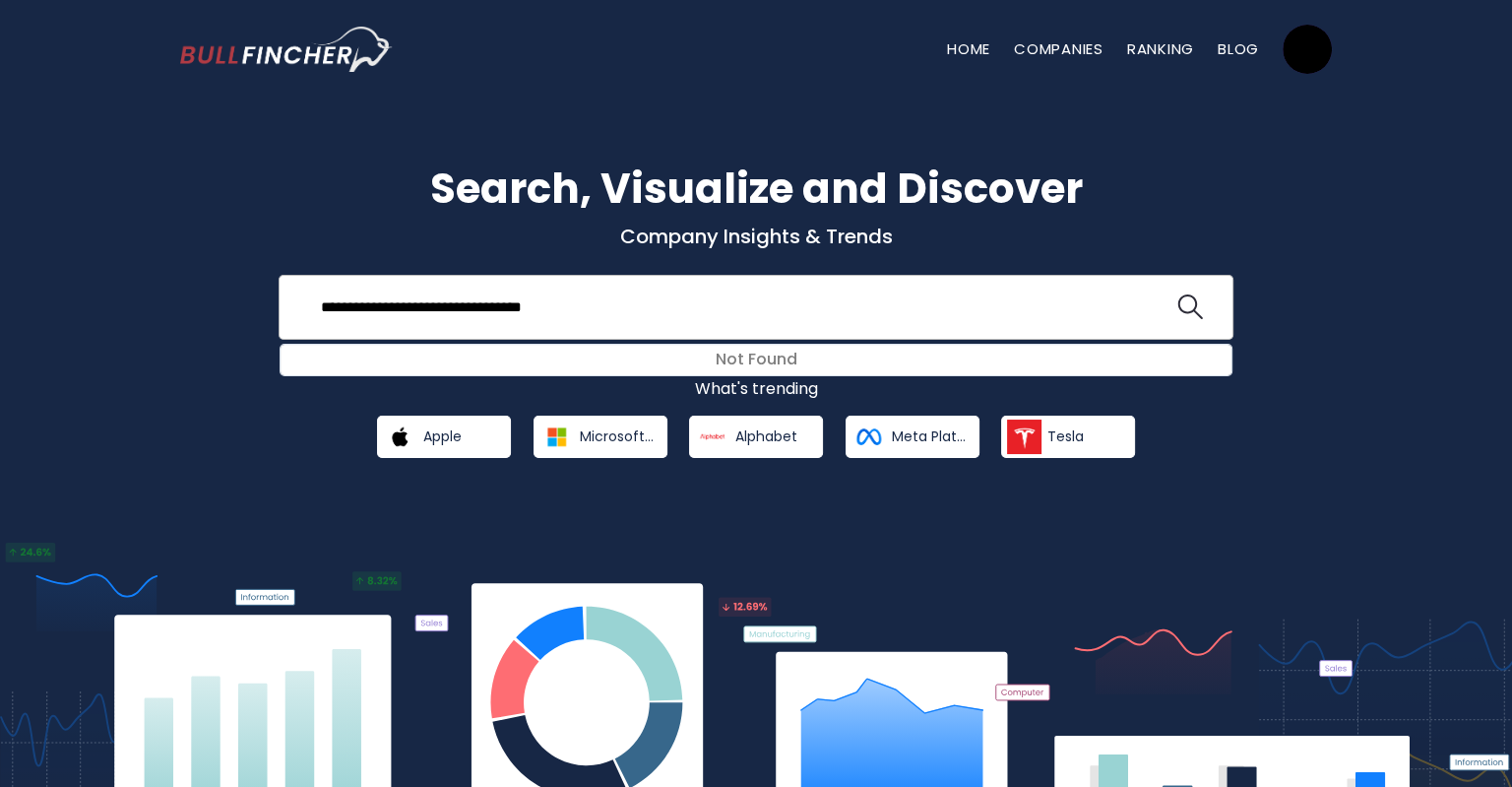 drag, startPoint x: 609, startPoint y: 303, endPoint x: 214, endPoint y: 290, distance: 395.2139 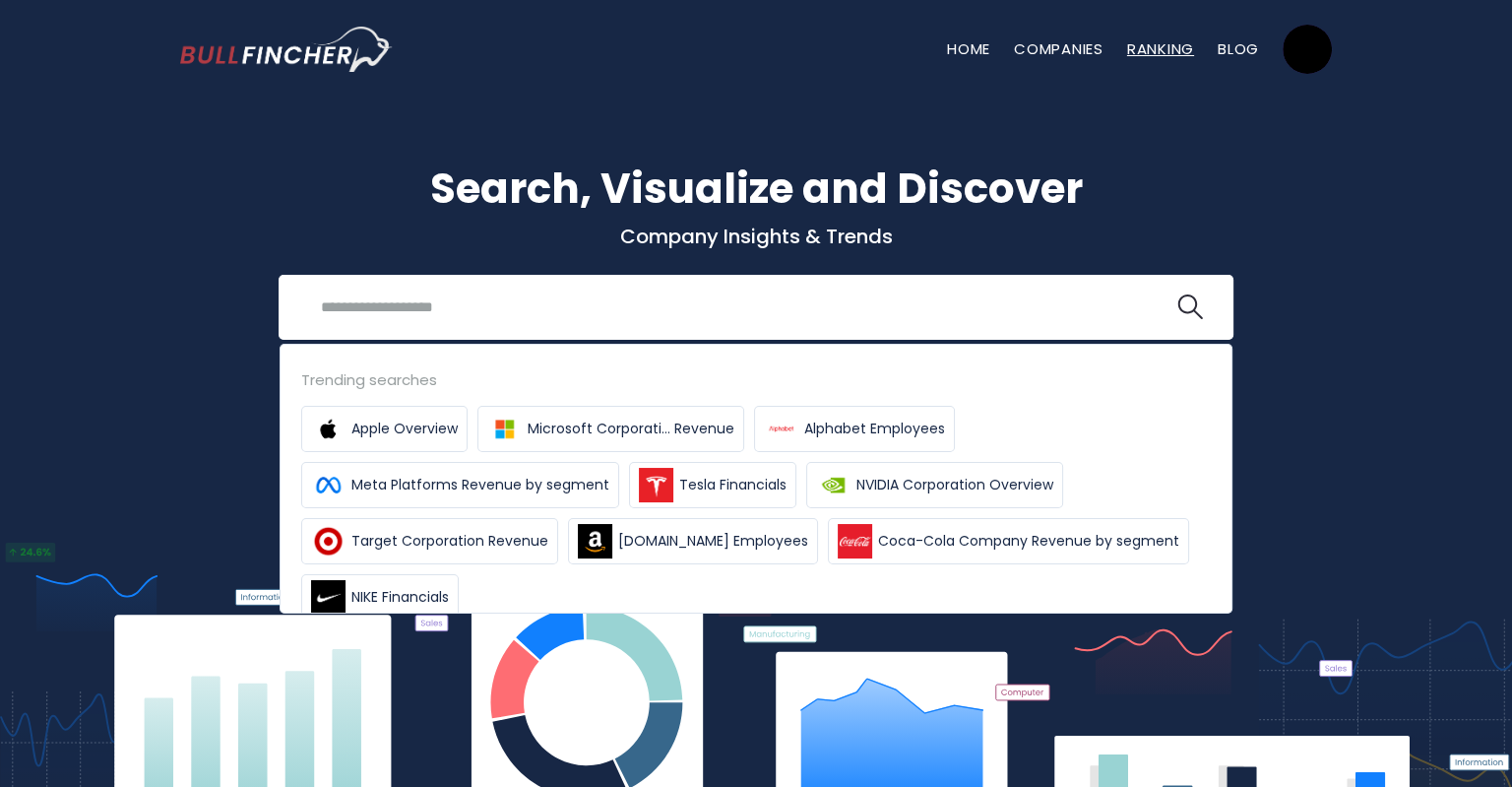 type 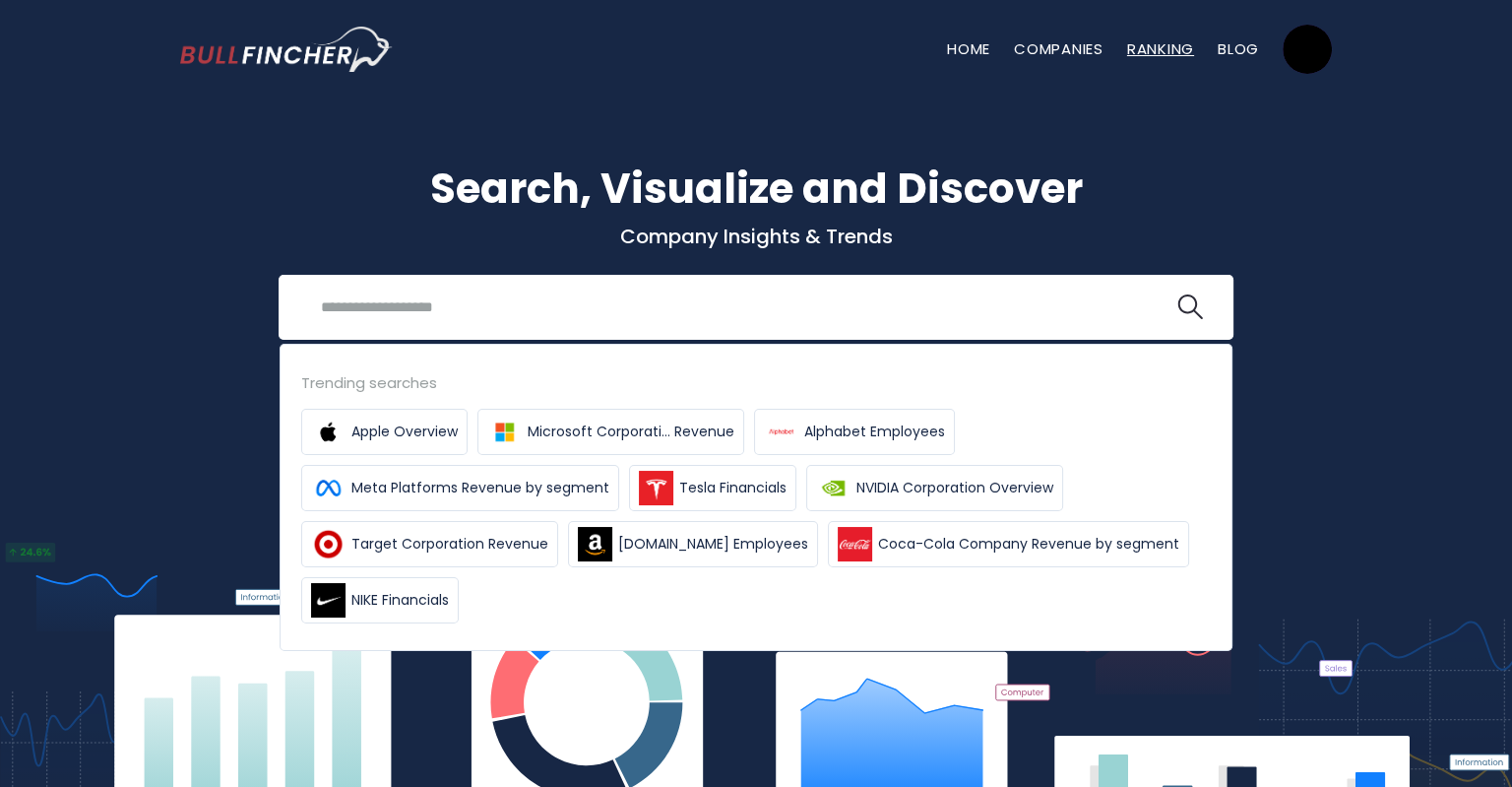 click on "Ranking" at bounding box center (1161, 48) 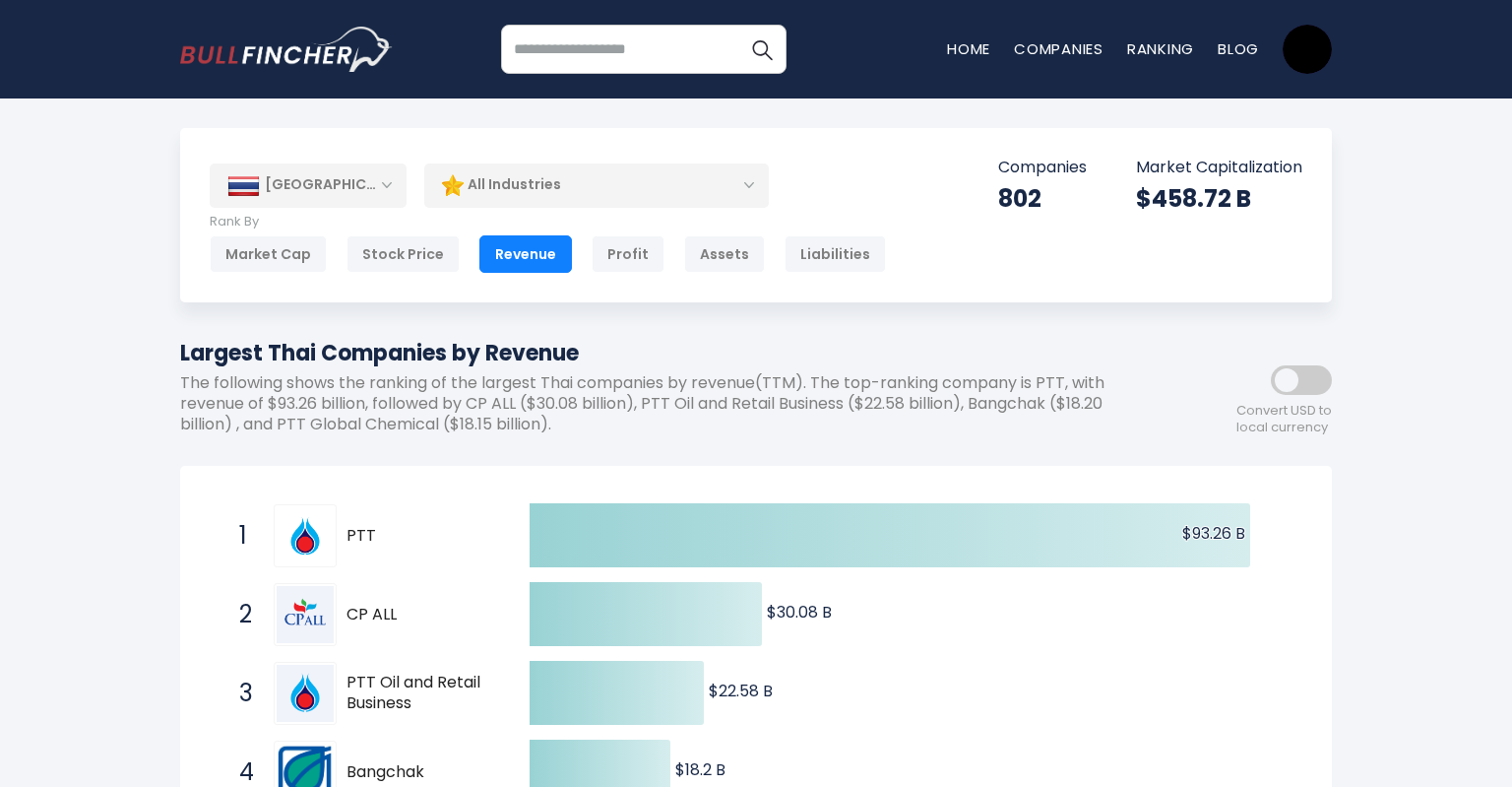 scroll, scrollTop: 0, scrollLeft: 0, axis: both 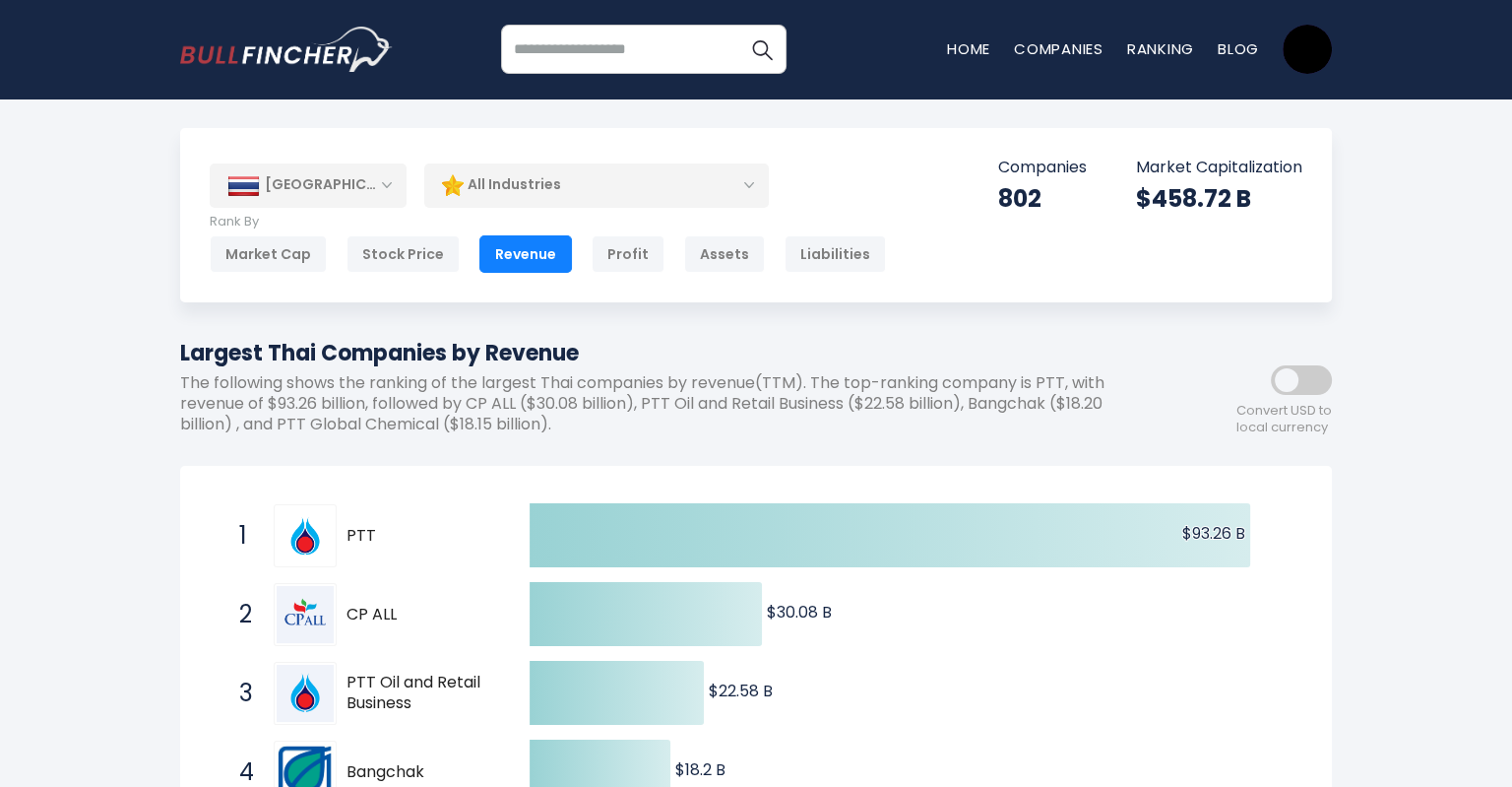 drag, startPoint x: 609, startPoint y: 348, endPoint x: 175, endPoint y: 333, distance: 434.25914 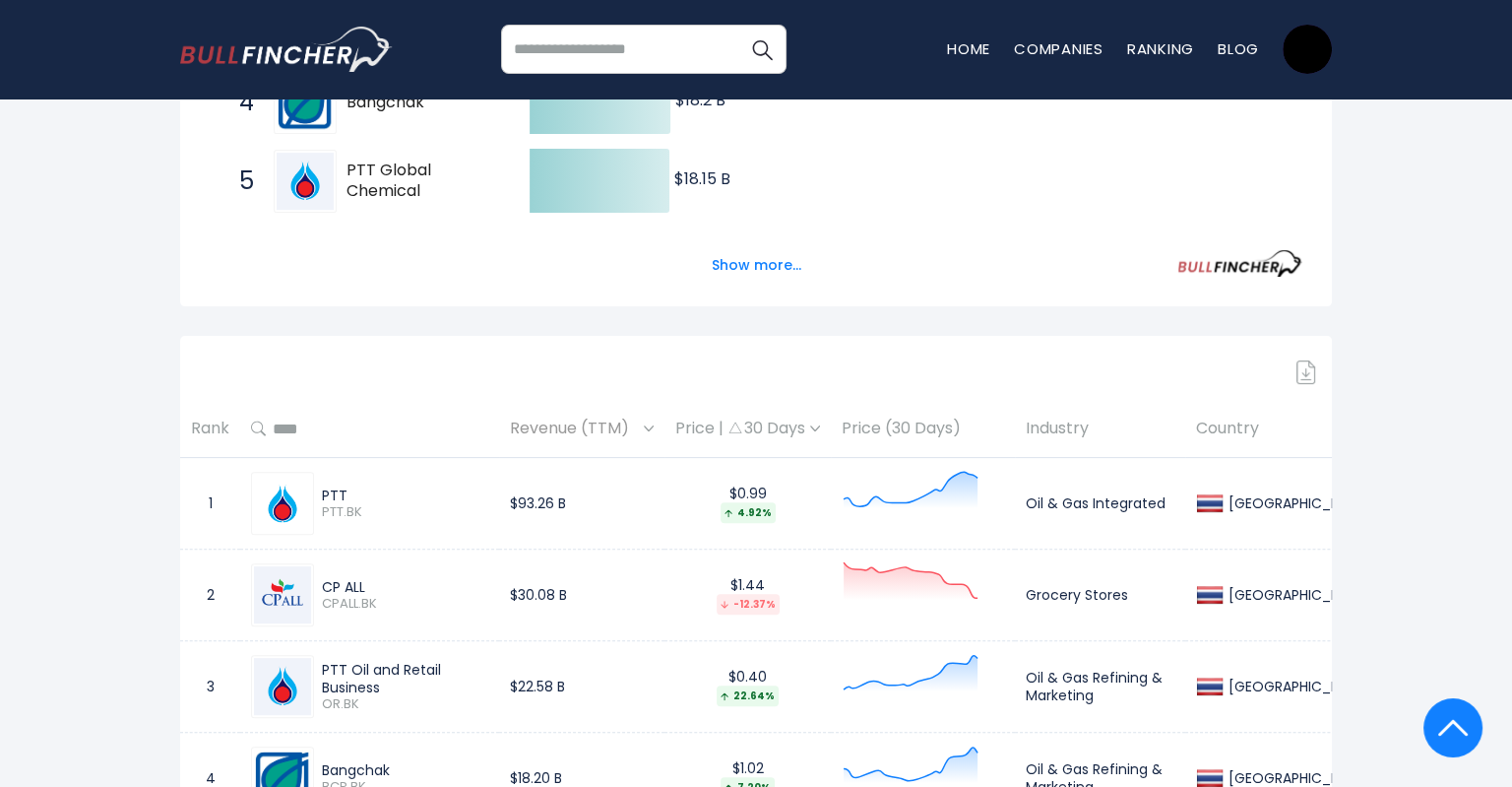 scroll, scrollTop: 728, scrollLeft: 0, axis: vertical 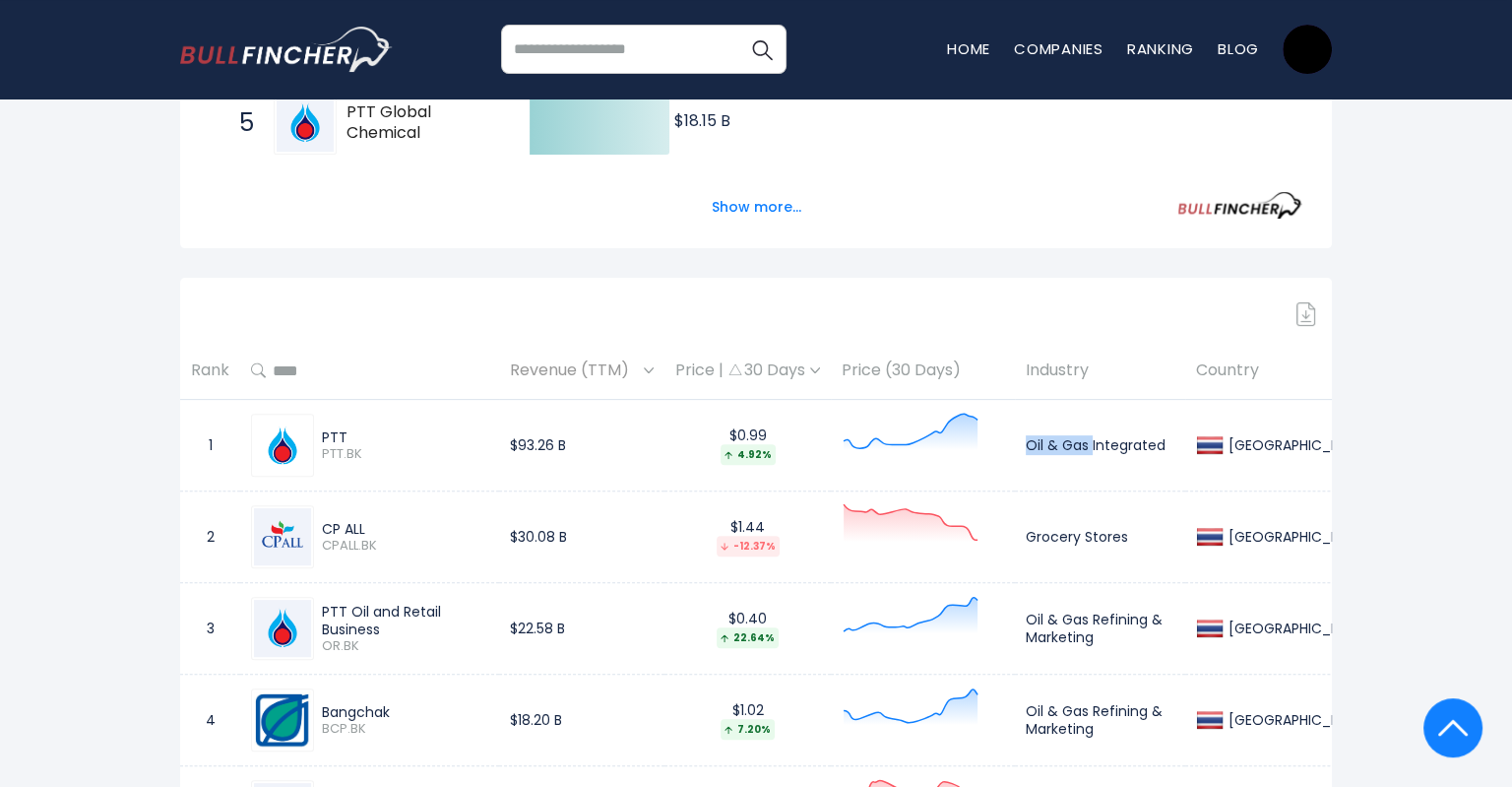drag, startPoint x: 1021, startPoint y: 440, endPoint x: 1087, endPoint y: 481, distance: 77.69813 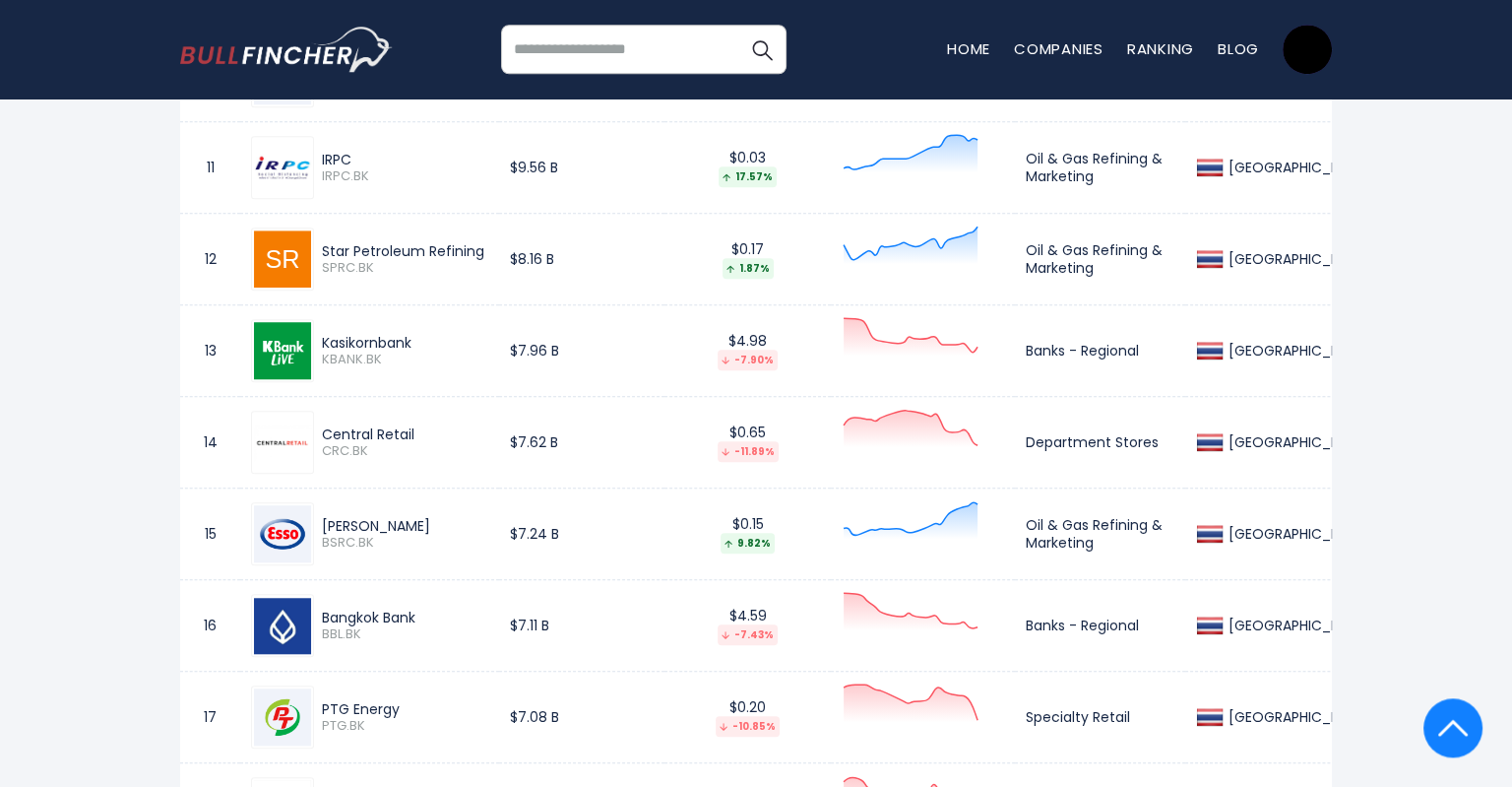 scroll, scrollTop: 1928, scrollLeft: 0, axis: vertical 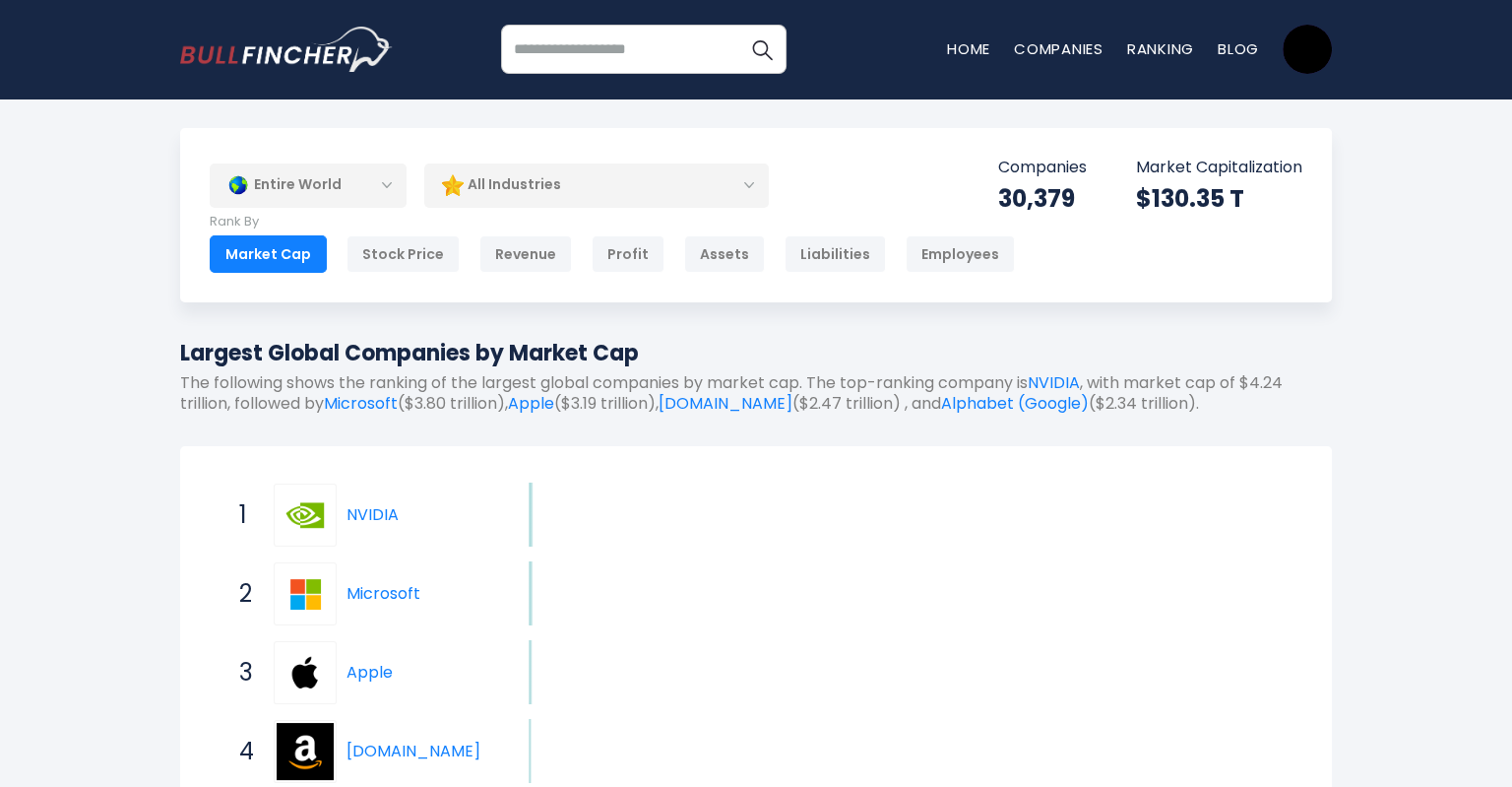 click on "Entire World" at bounding box center [308, 185] 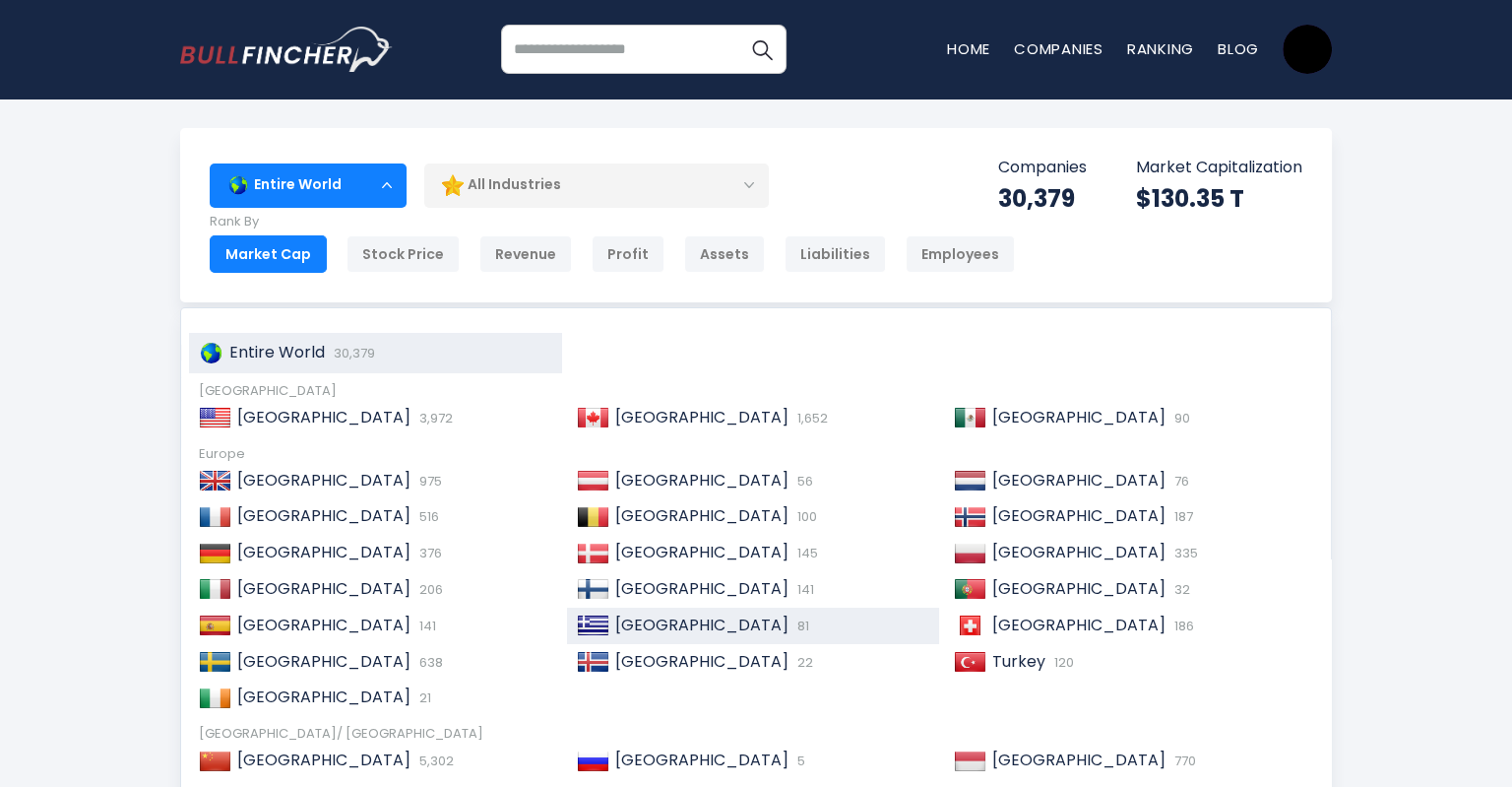 scroll, scrollTop: 41, scrollLeft: 0, axis: vertical 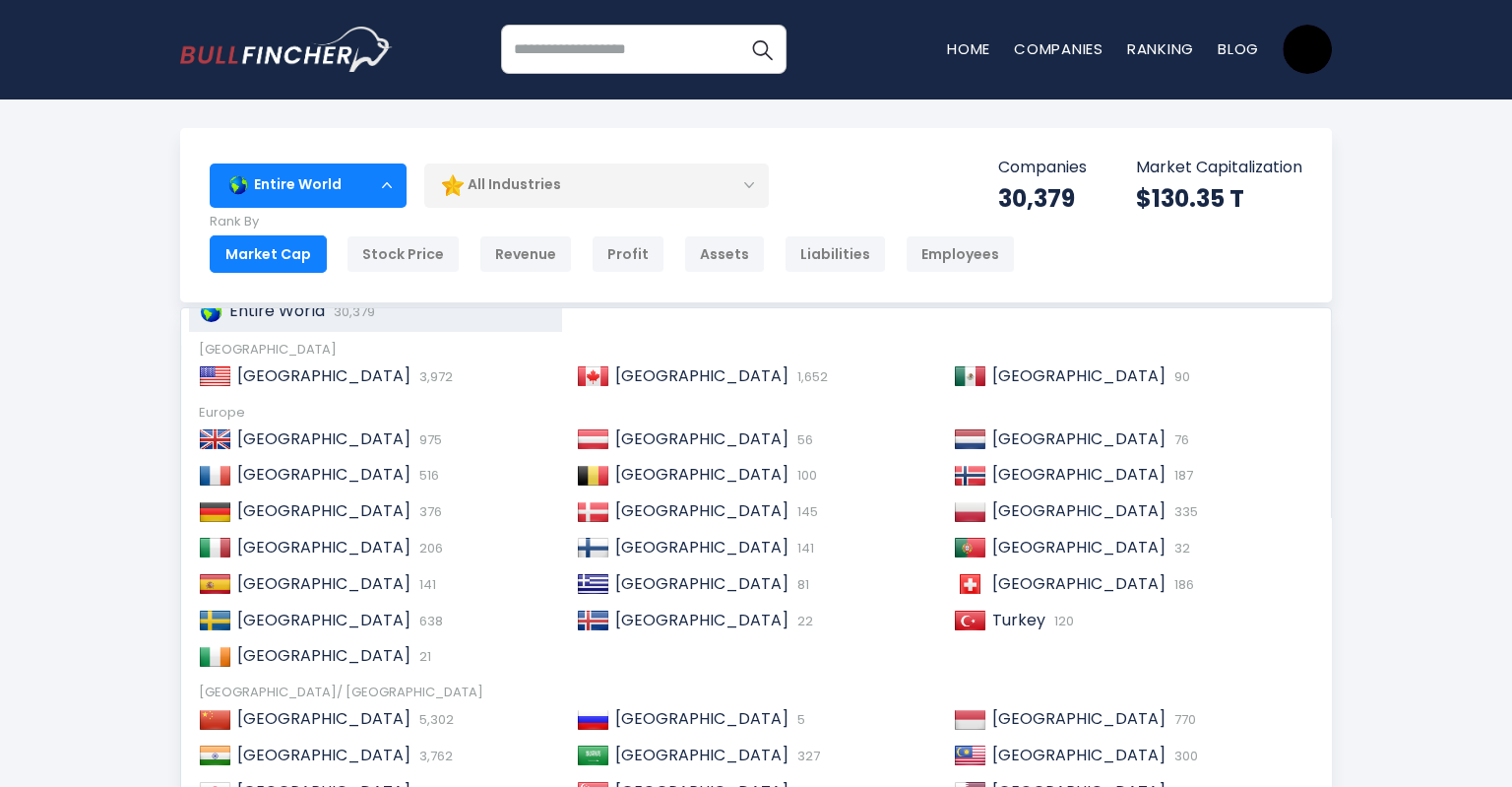 click on "[GEOGRAPHIC_DATA]" at bounding box center (1079, 863) 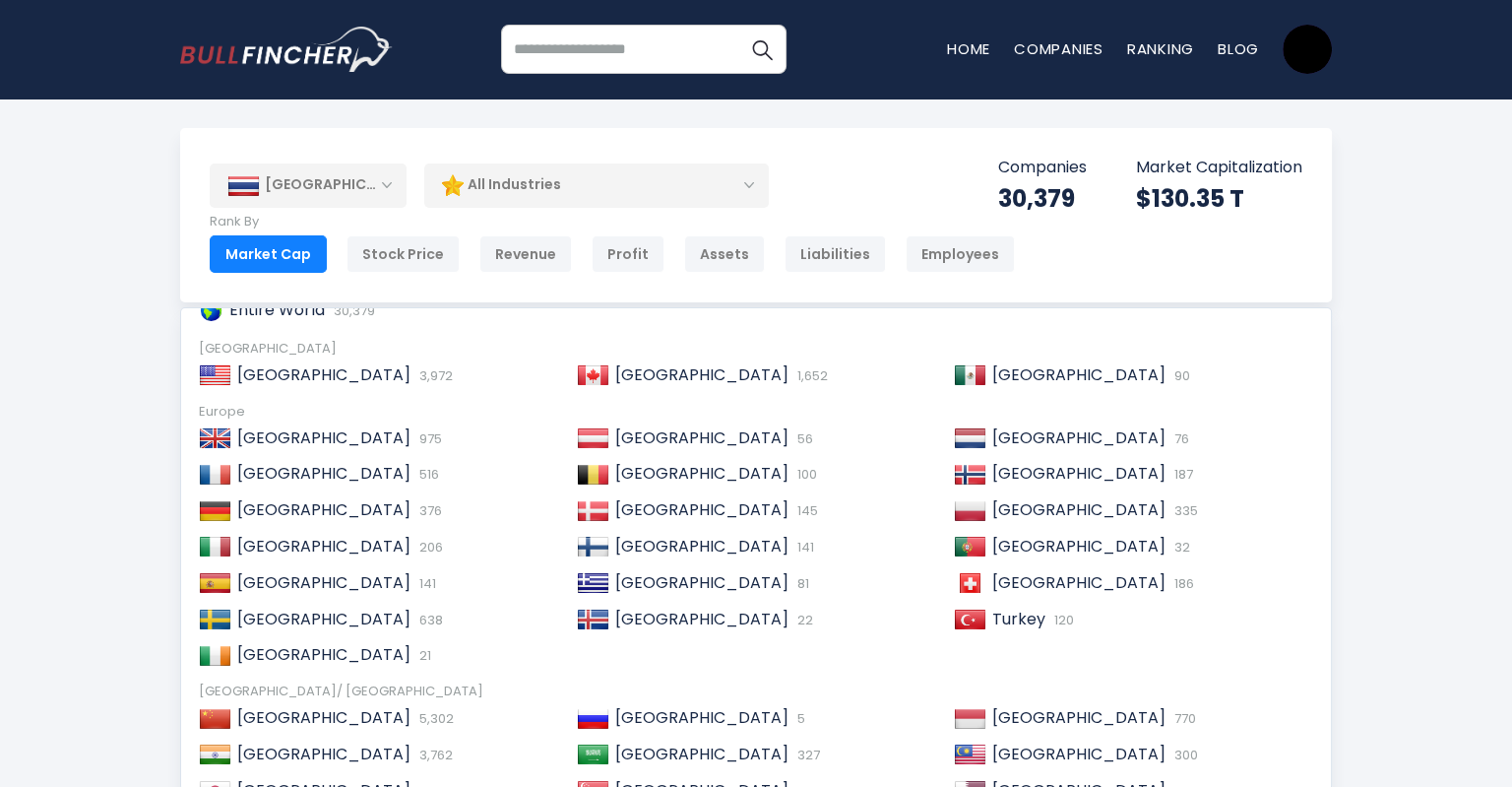 scroll, scrollTop: 246, scrollLeft: 0, axis: vertical 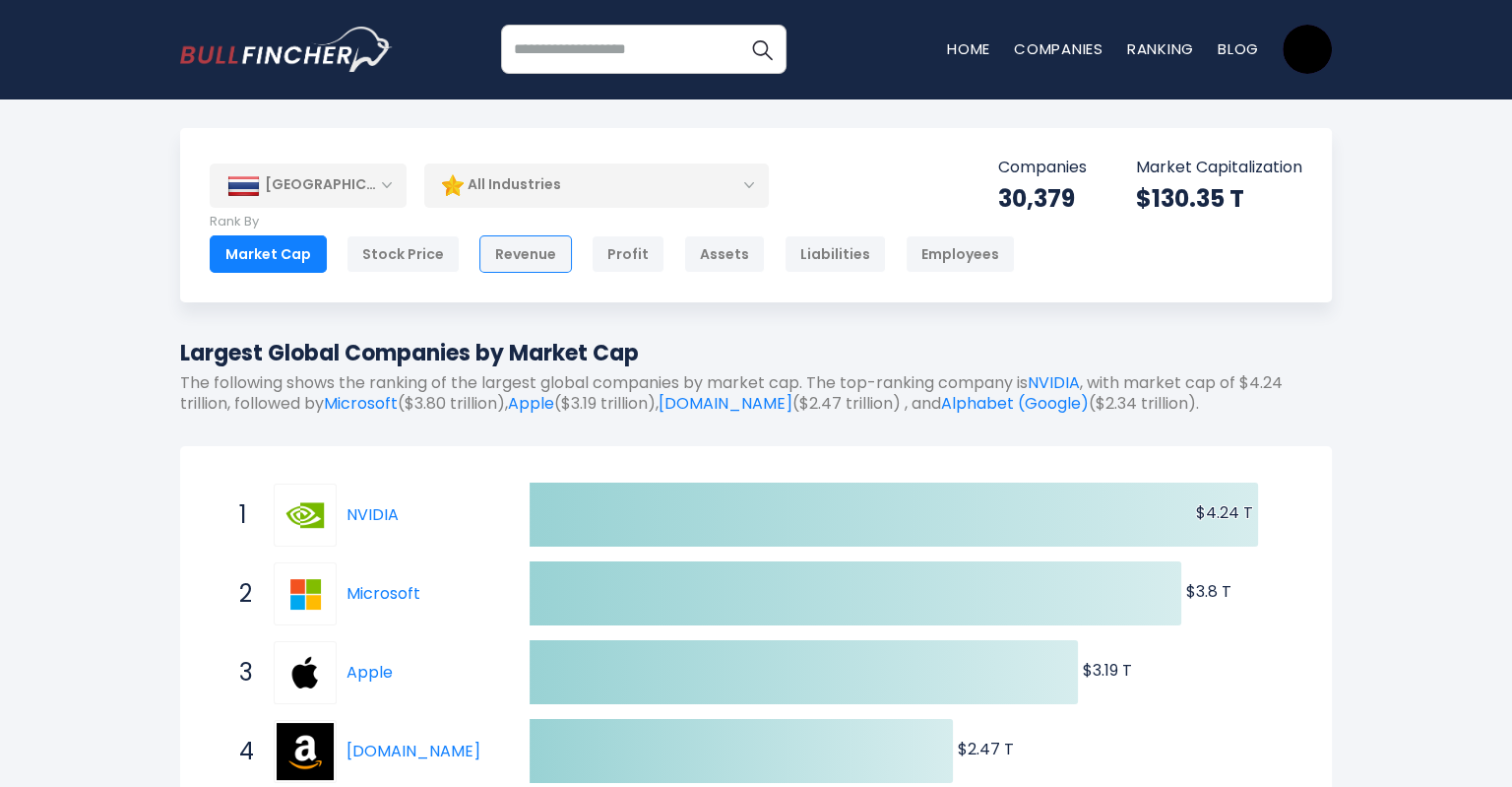 click on "Revenue" at bounding box center (526, 254) 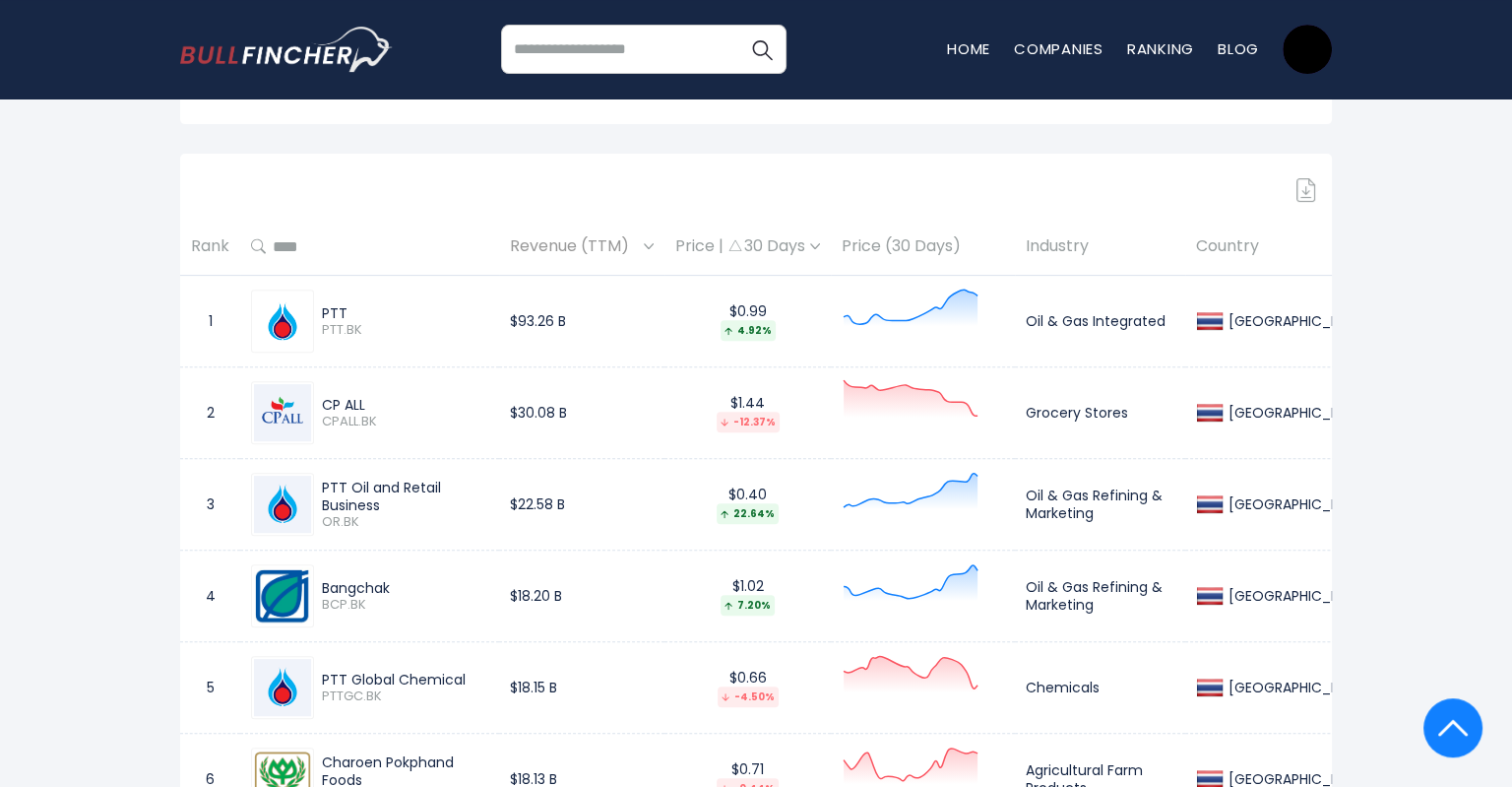 scroll, scrollTop: 852, scrollLeft: 0, axis: vertical 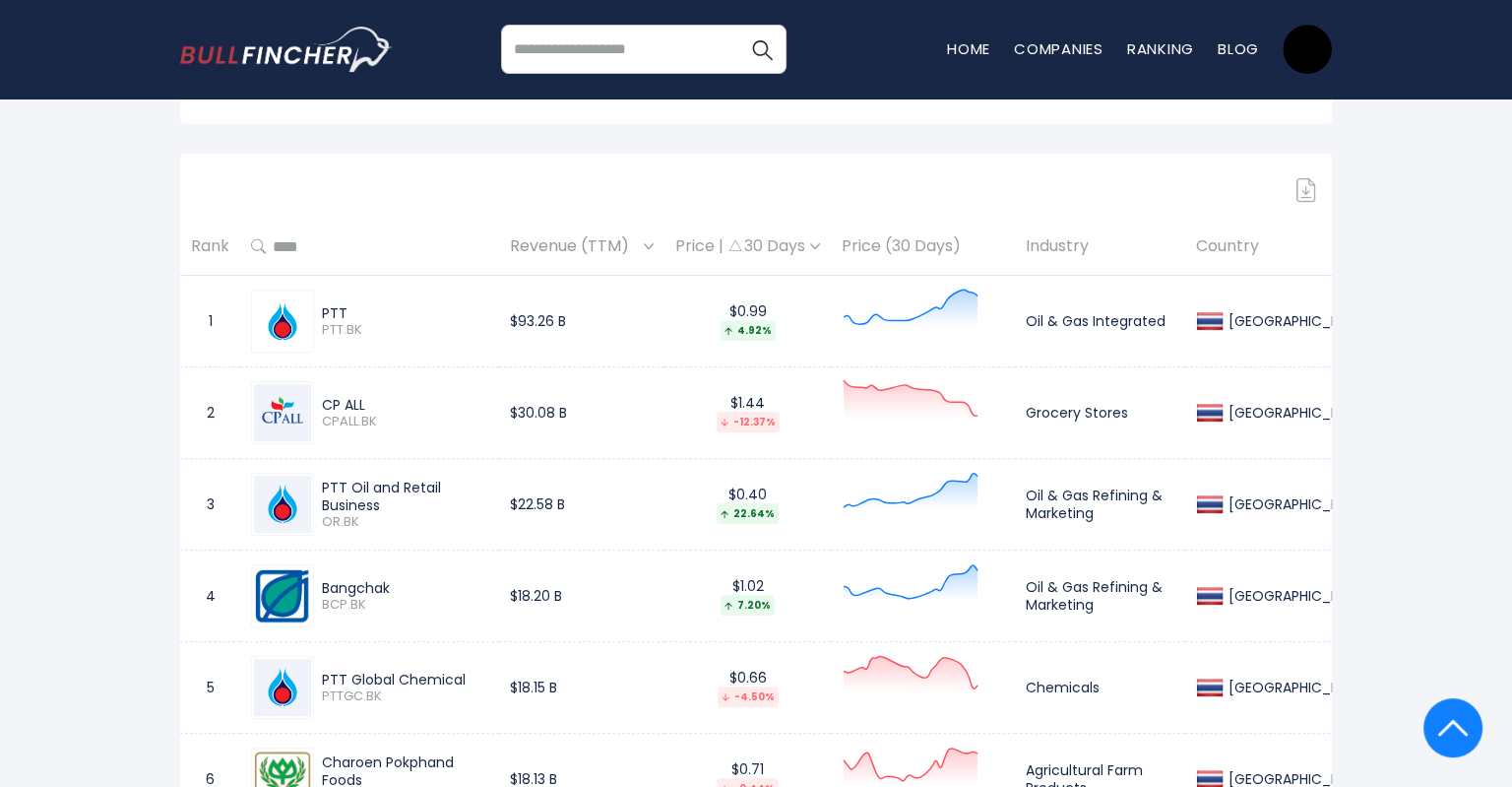 click at bounding box center (1306, 190) 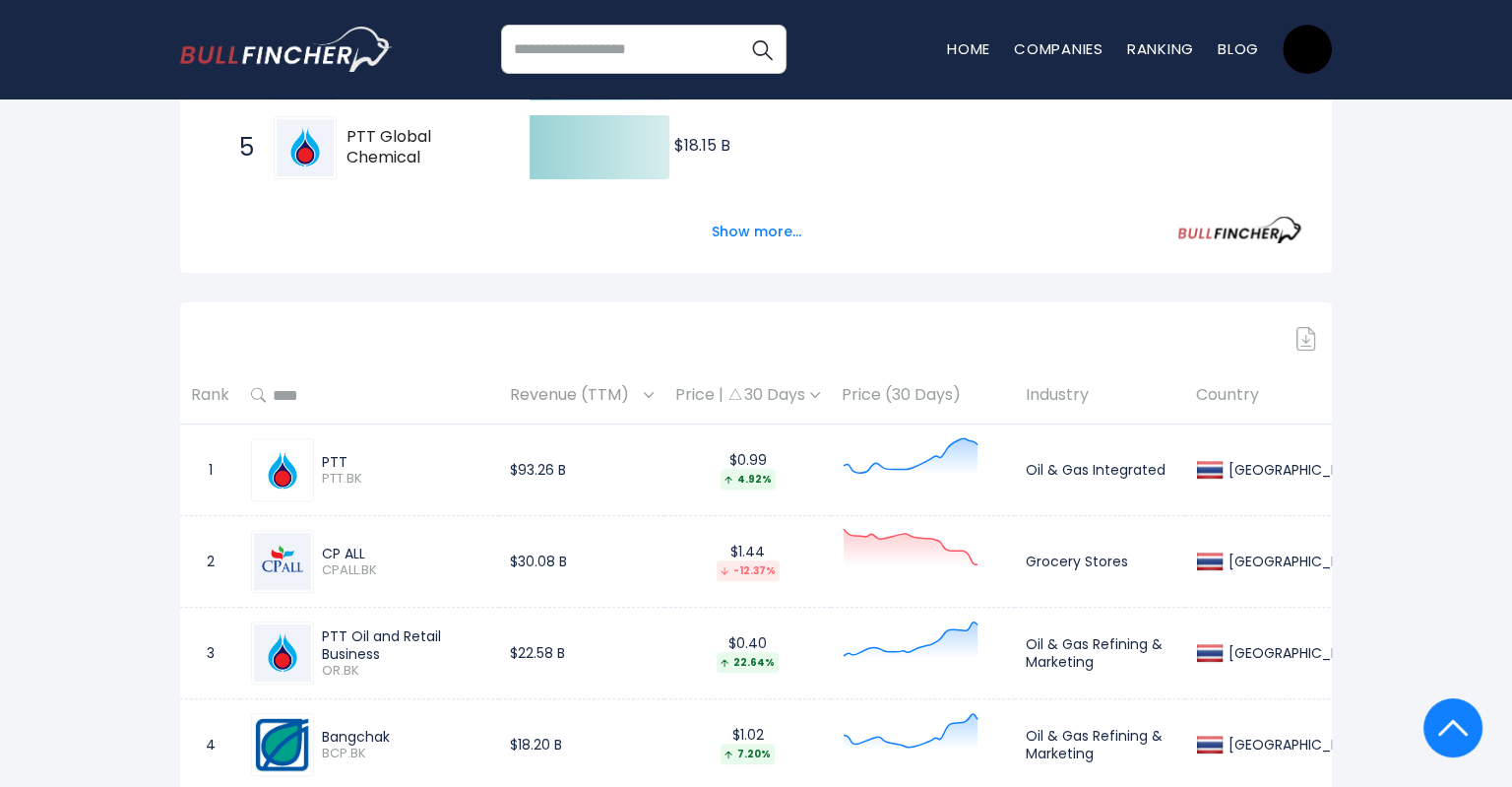 scroll, scrollTop: 695, scrollLeft: 0, axis: vertical 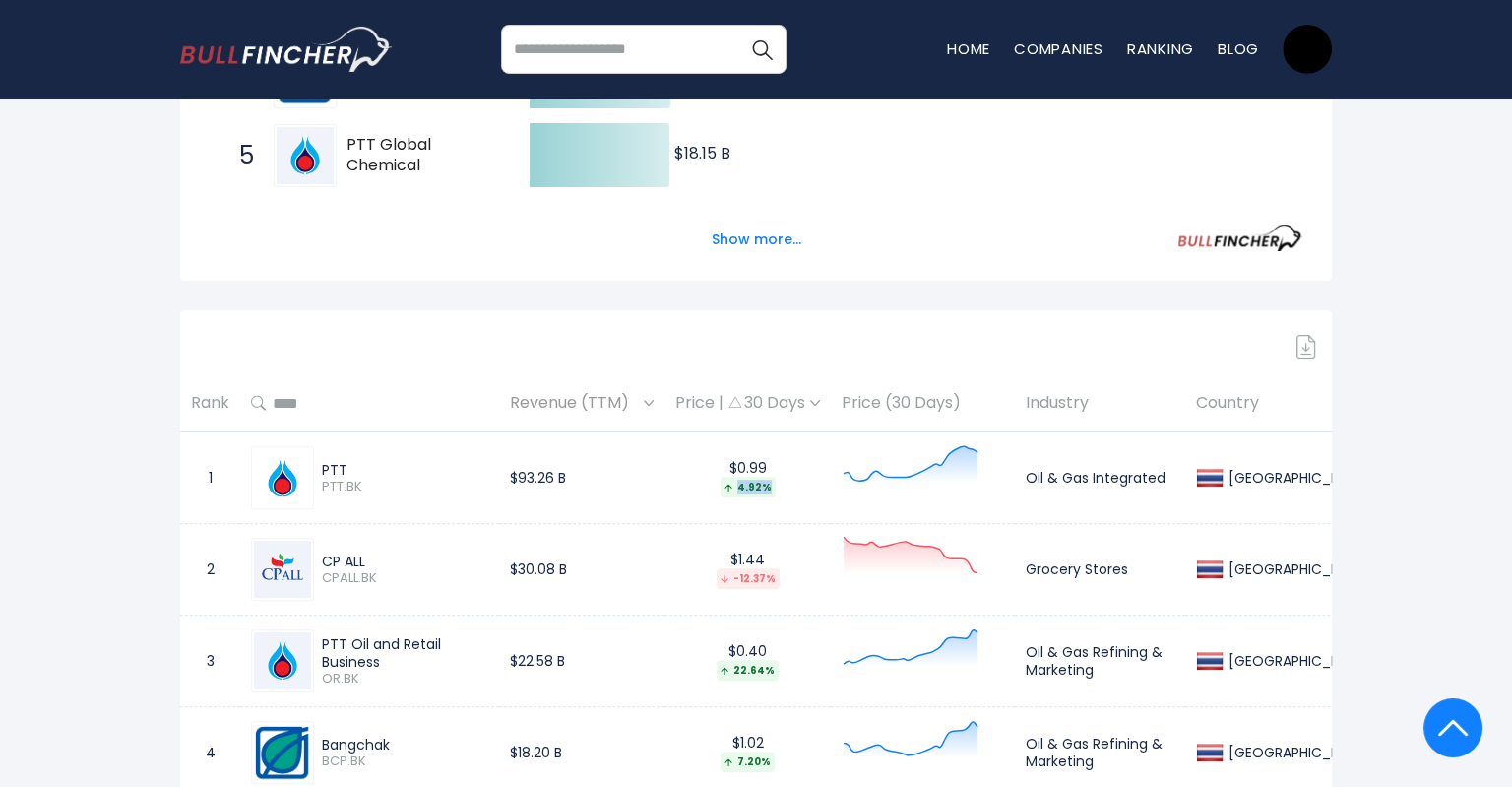 drag, startPoint x: 189, startPoint y: 396, endPoint x: 860, endPoint y: 474, distance: 675.51832 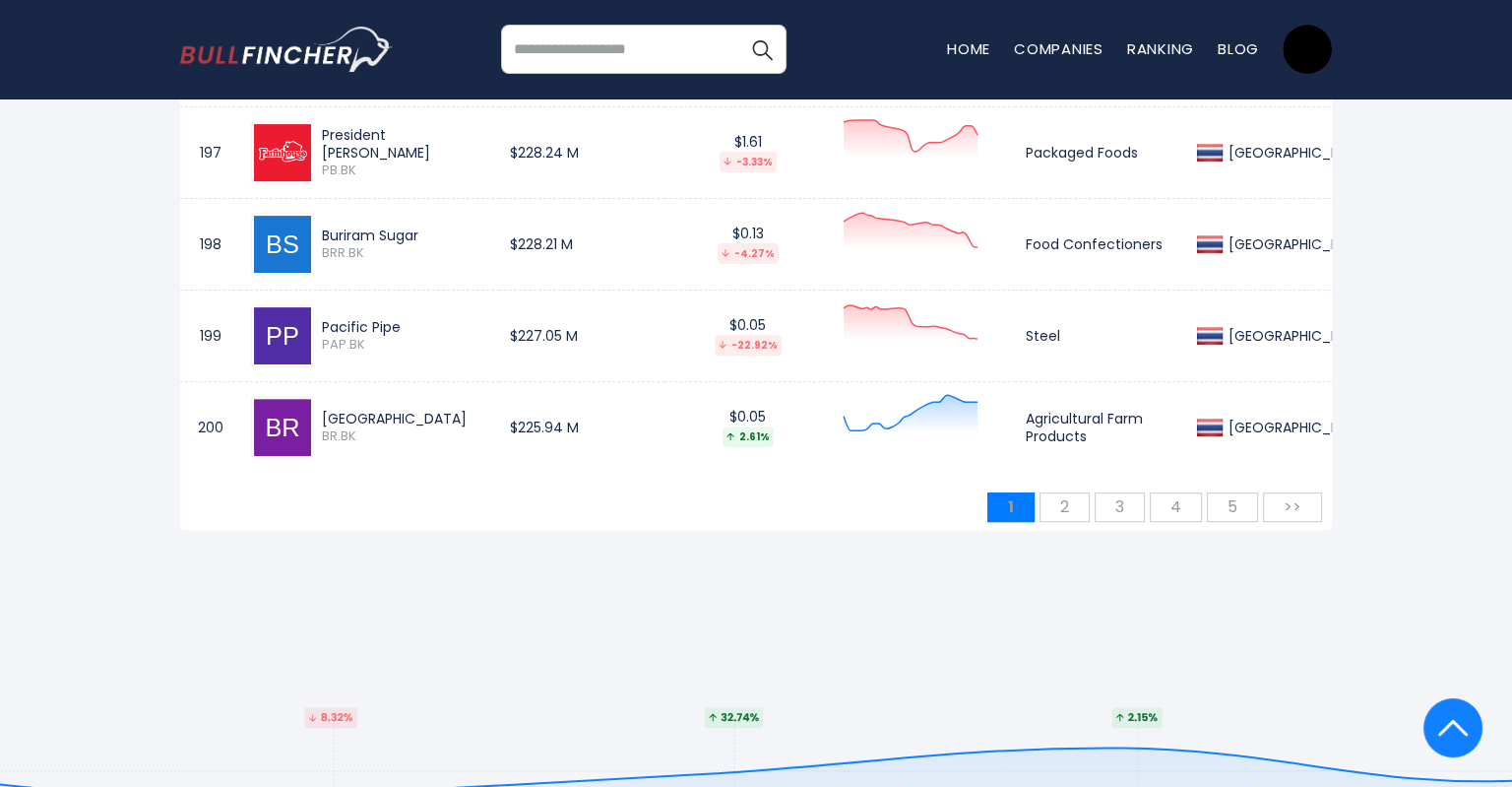 scroll, scrollTop: 18981, scrollLeft: 0, axis: vertical 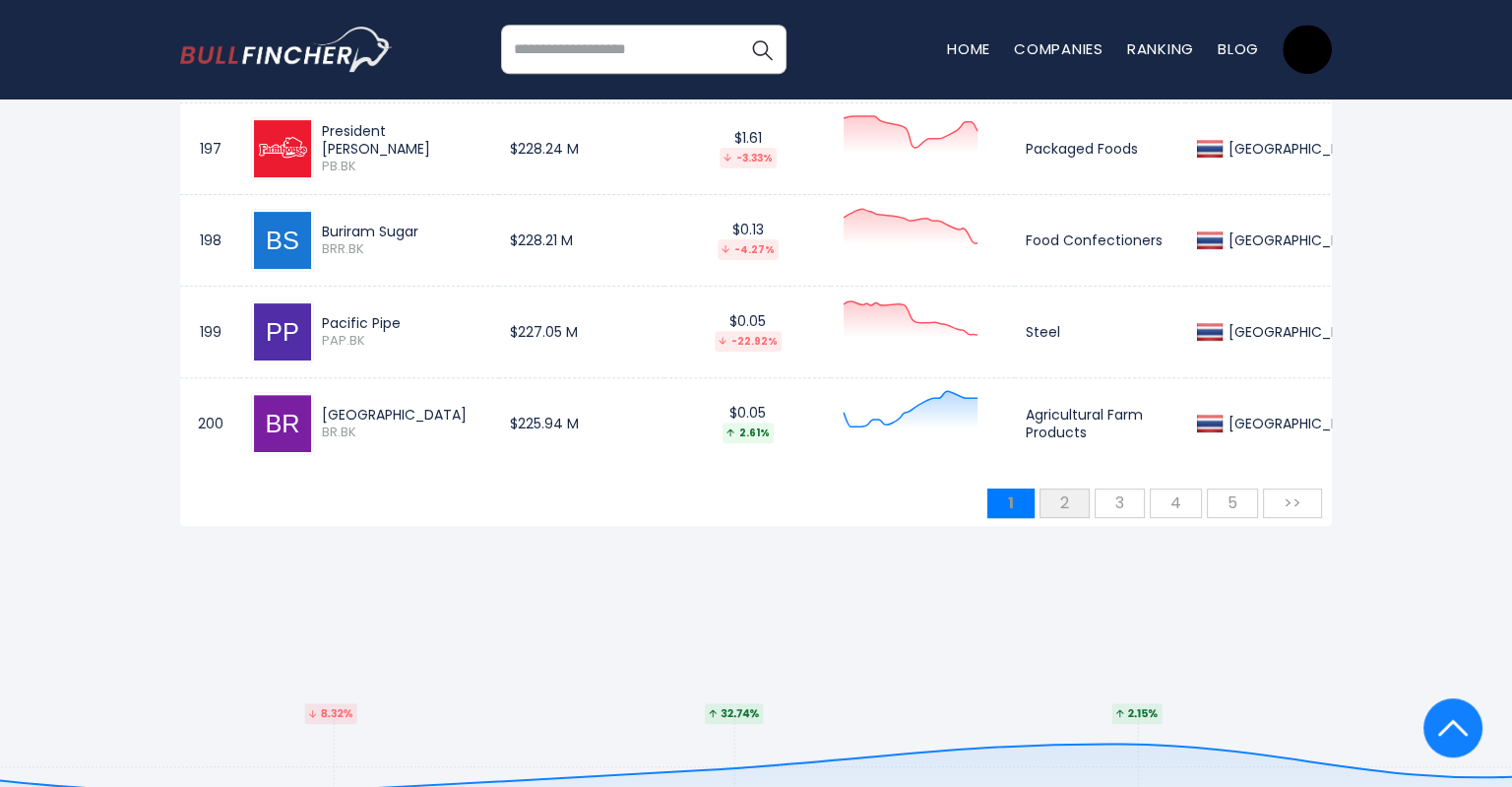 click on "2" at bounding box center [1064, 502] 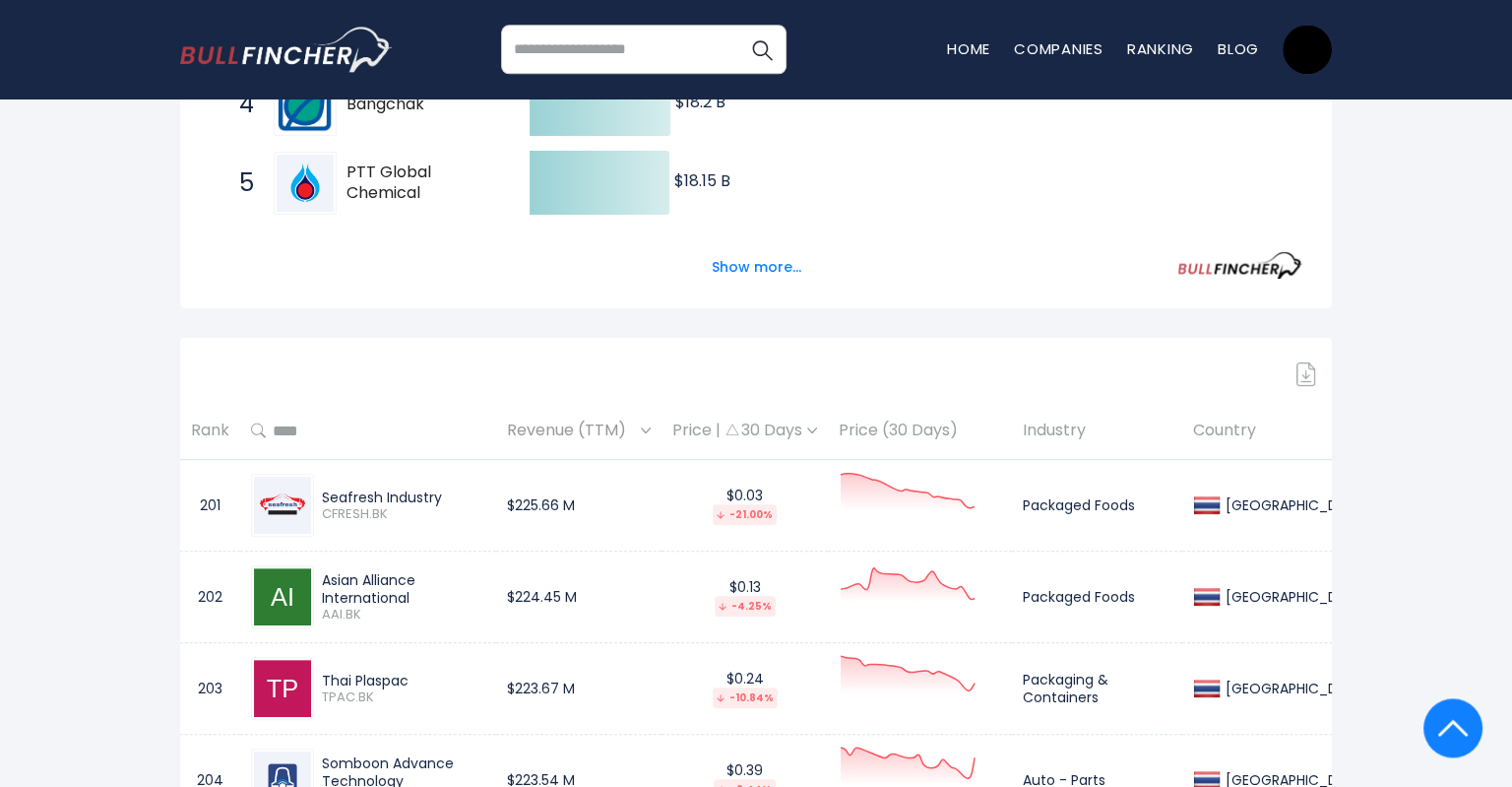 scroll, scrollTop: 532, scrollLeft: 0, axis: vertical 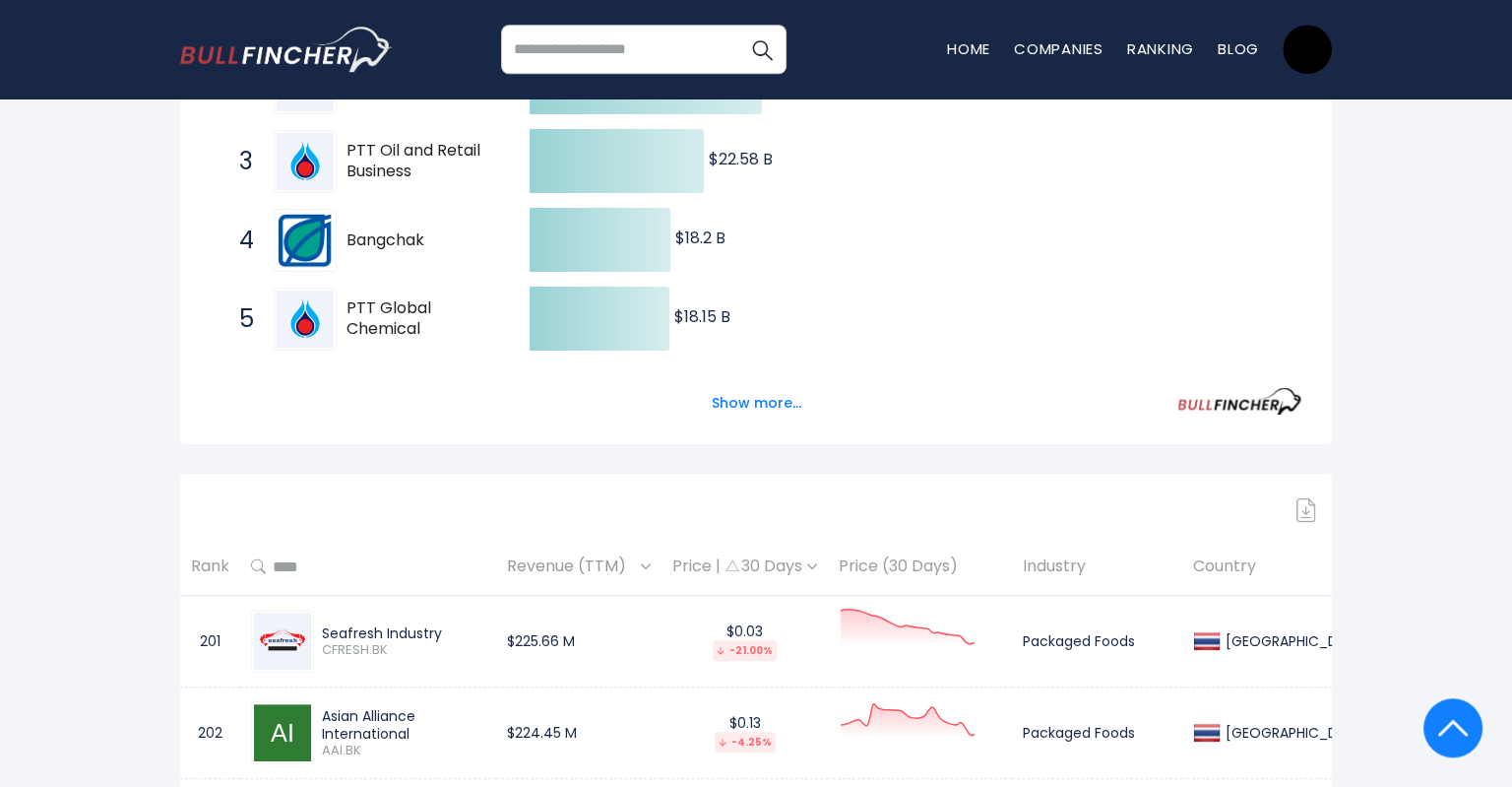 click at bounding box center (1306, 510) 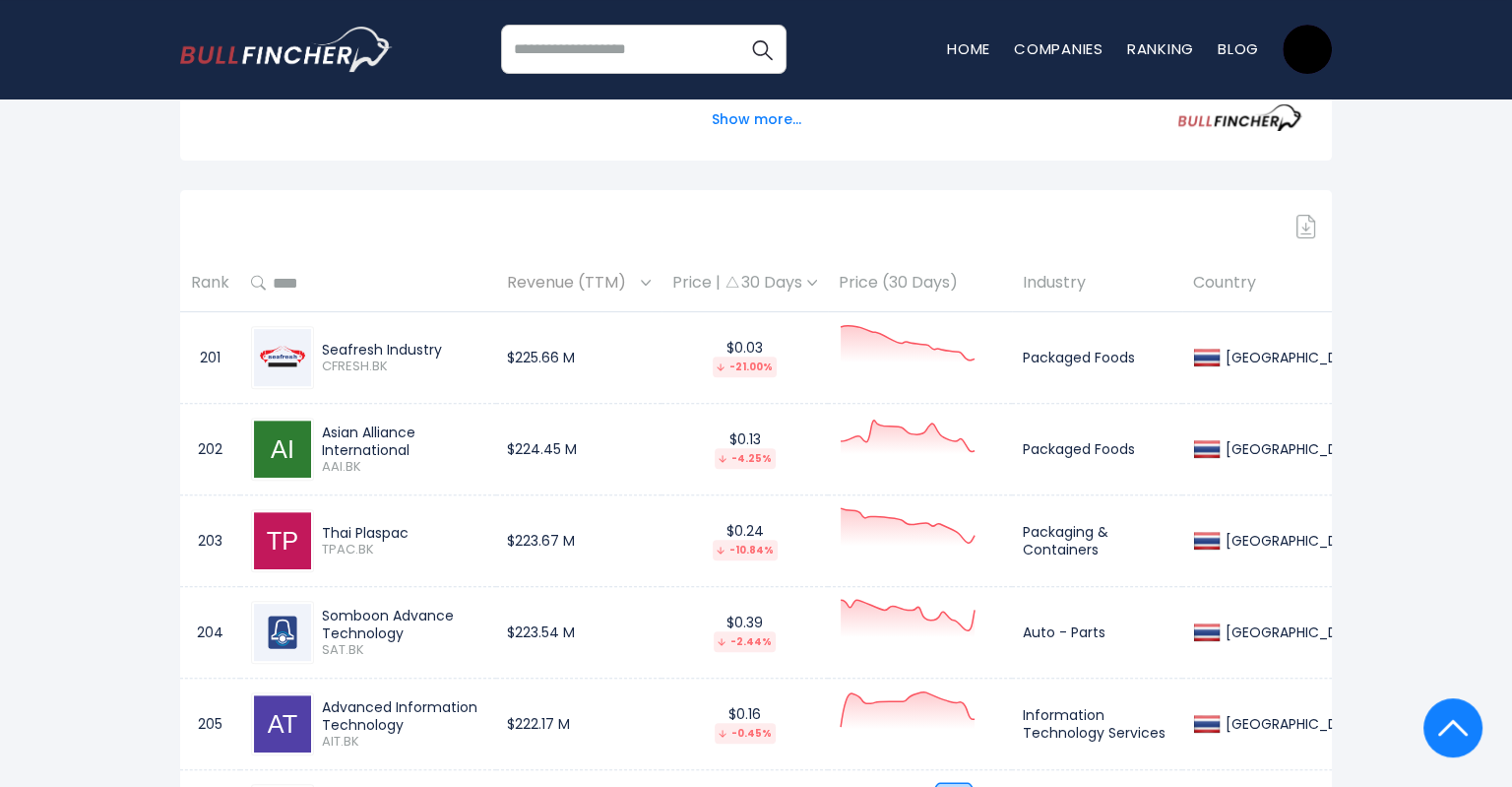 scroll, scrollTop: 817, scrollLeft: 0, axis: vertical 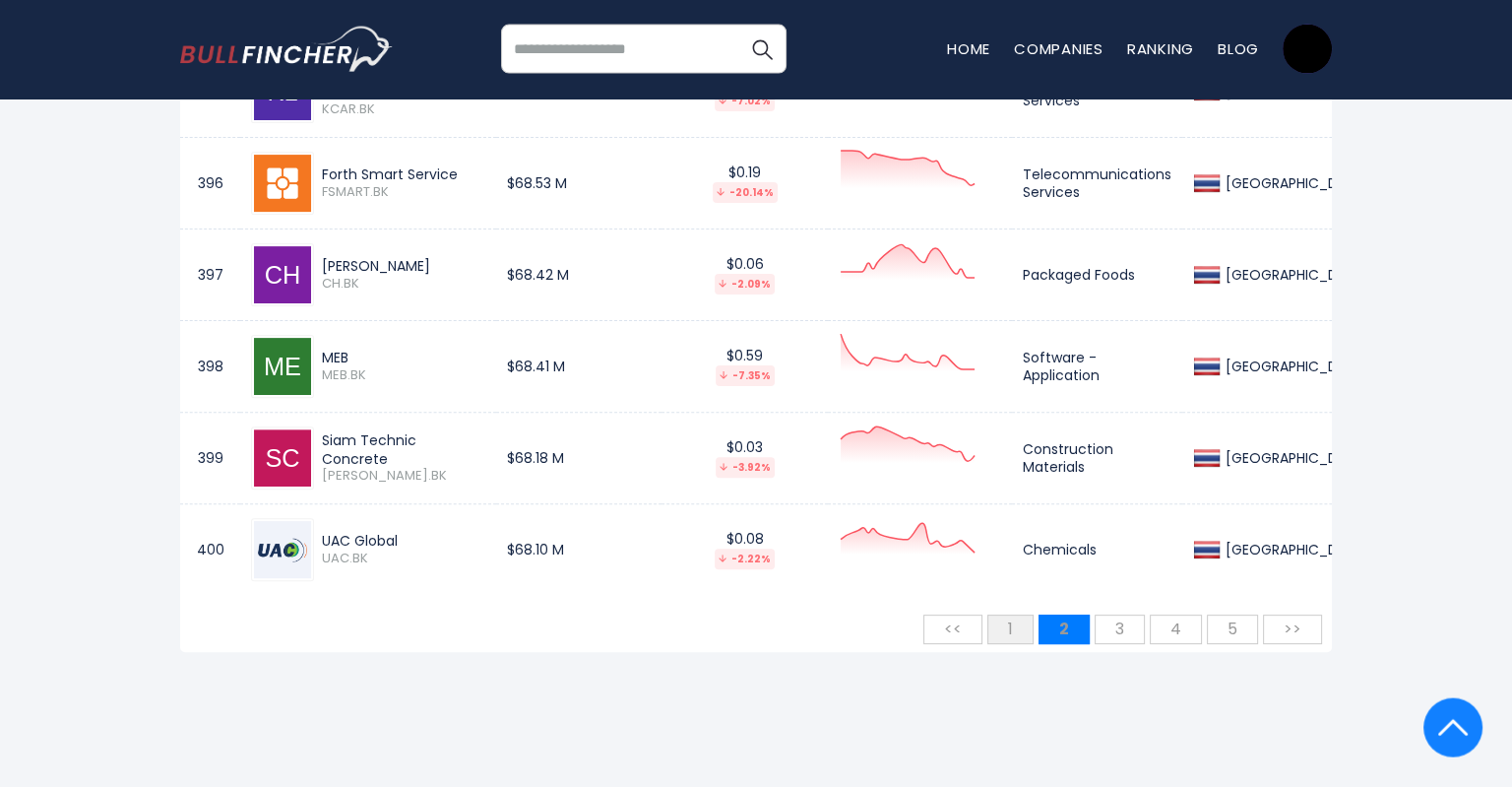 click on "1" at bounding box center (1010, 628) 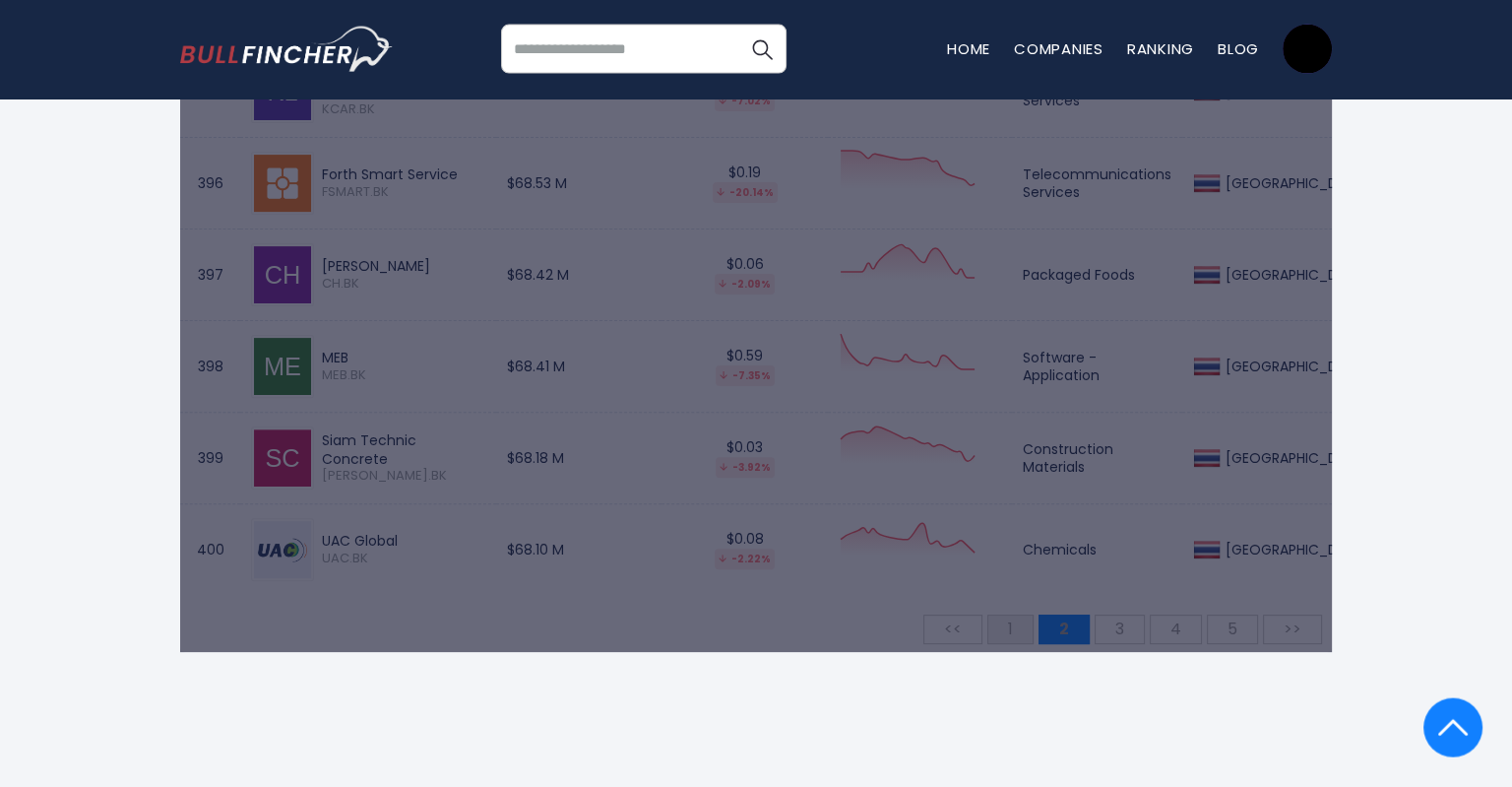 scroll, scrollTop: 7934, scrollLeft: 0, axis: vertical 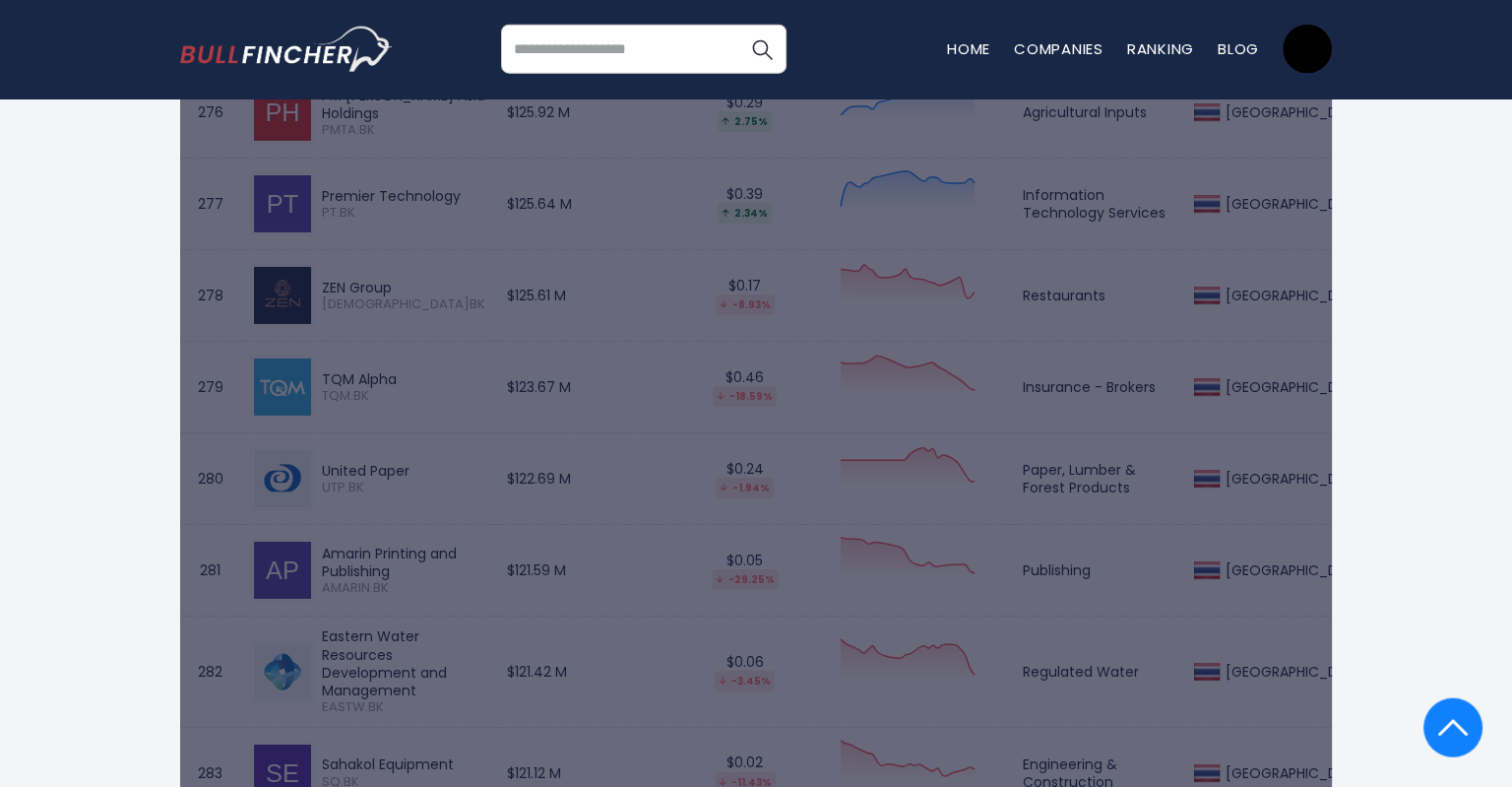 click at bounding box center [756, 2344] 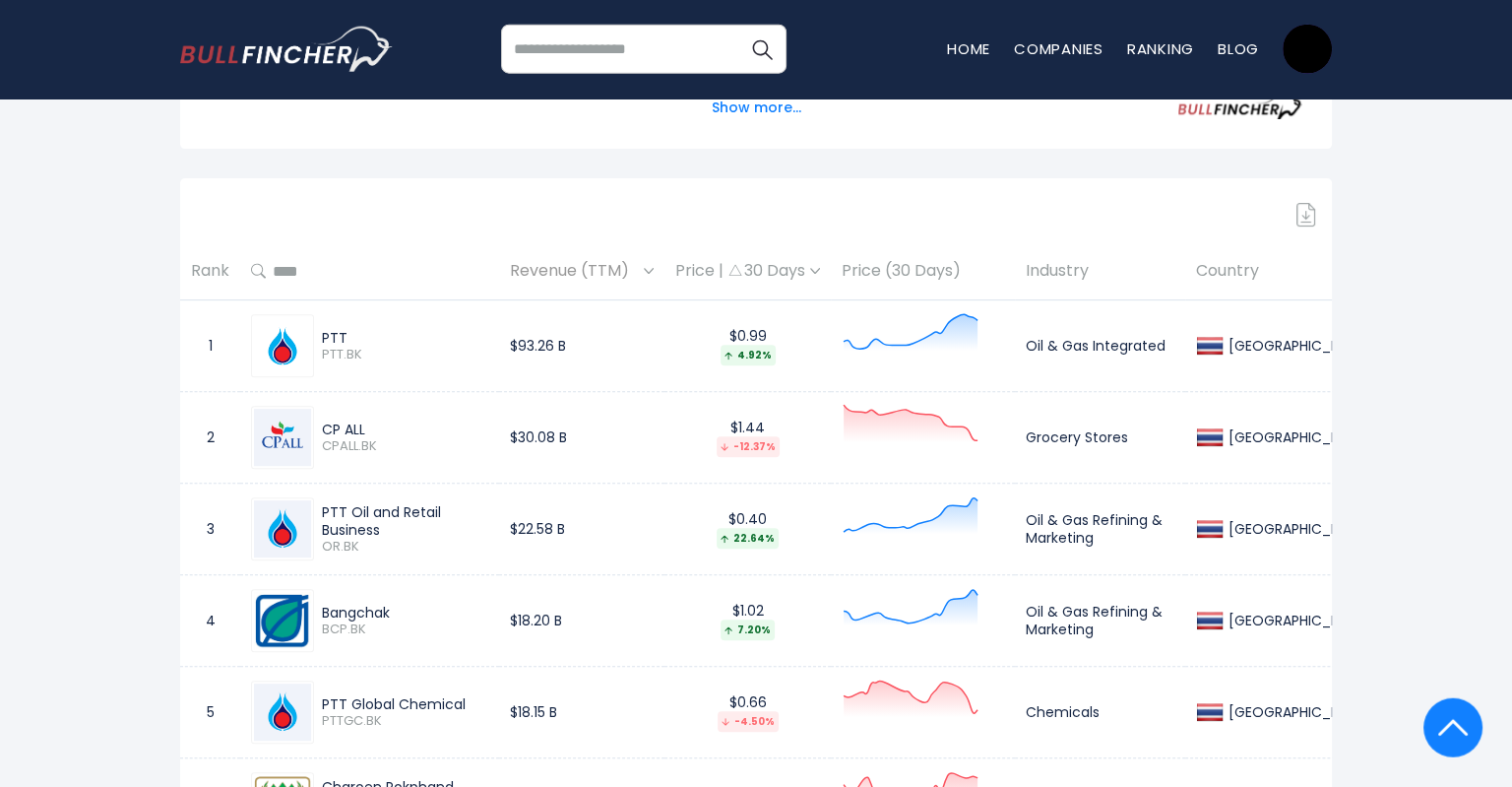 scroll, scrollTop: 824, scrollLeft: 0, axis: vertical 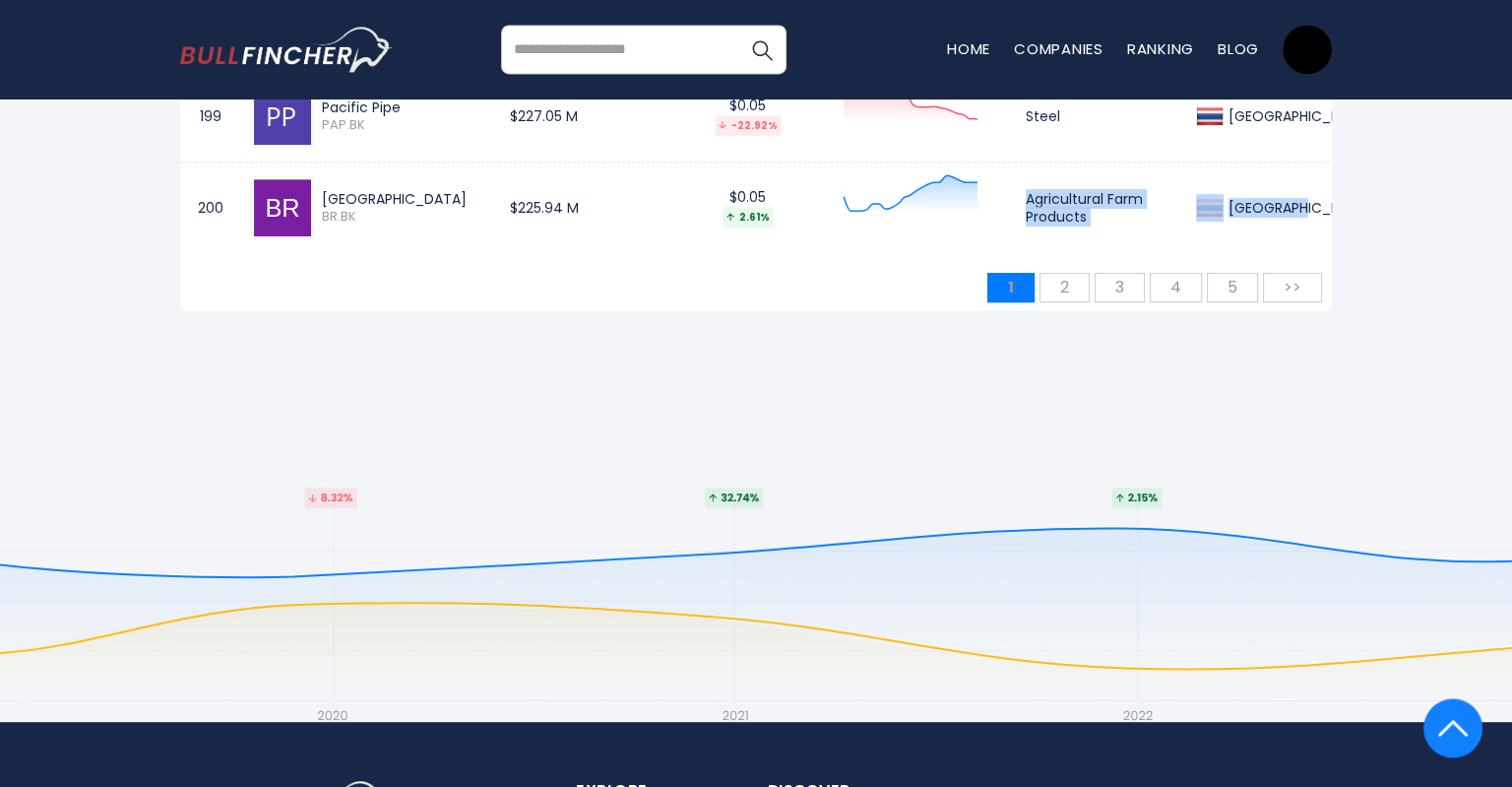 drag, startPoint x: 1016, startPoint y: 269, endPoint x: 1321, endPoint y: 170, distance: 320.66493 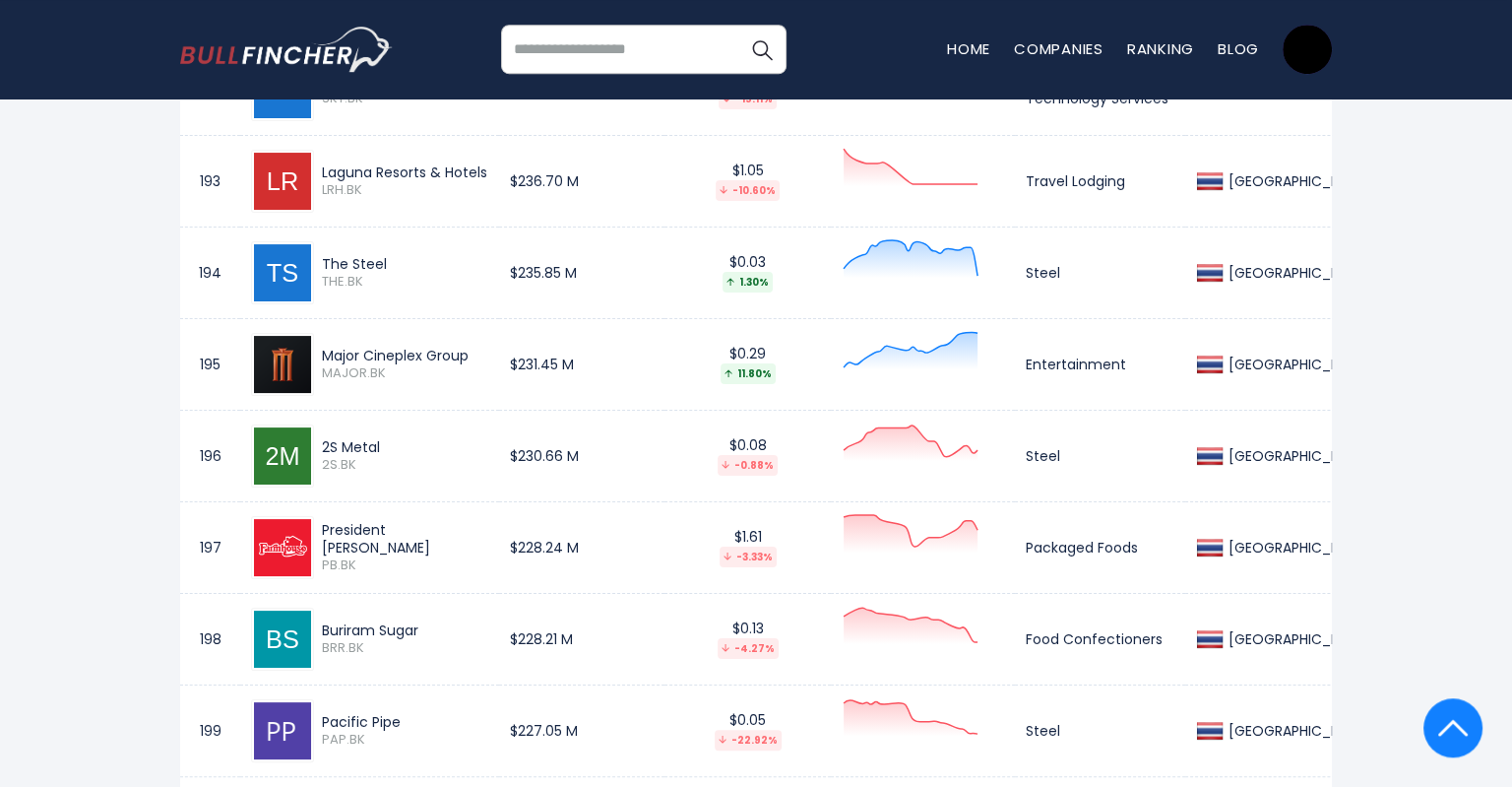 scroll, scrollTop: 18581, scrollLeft: 0, axis: vertical 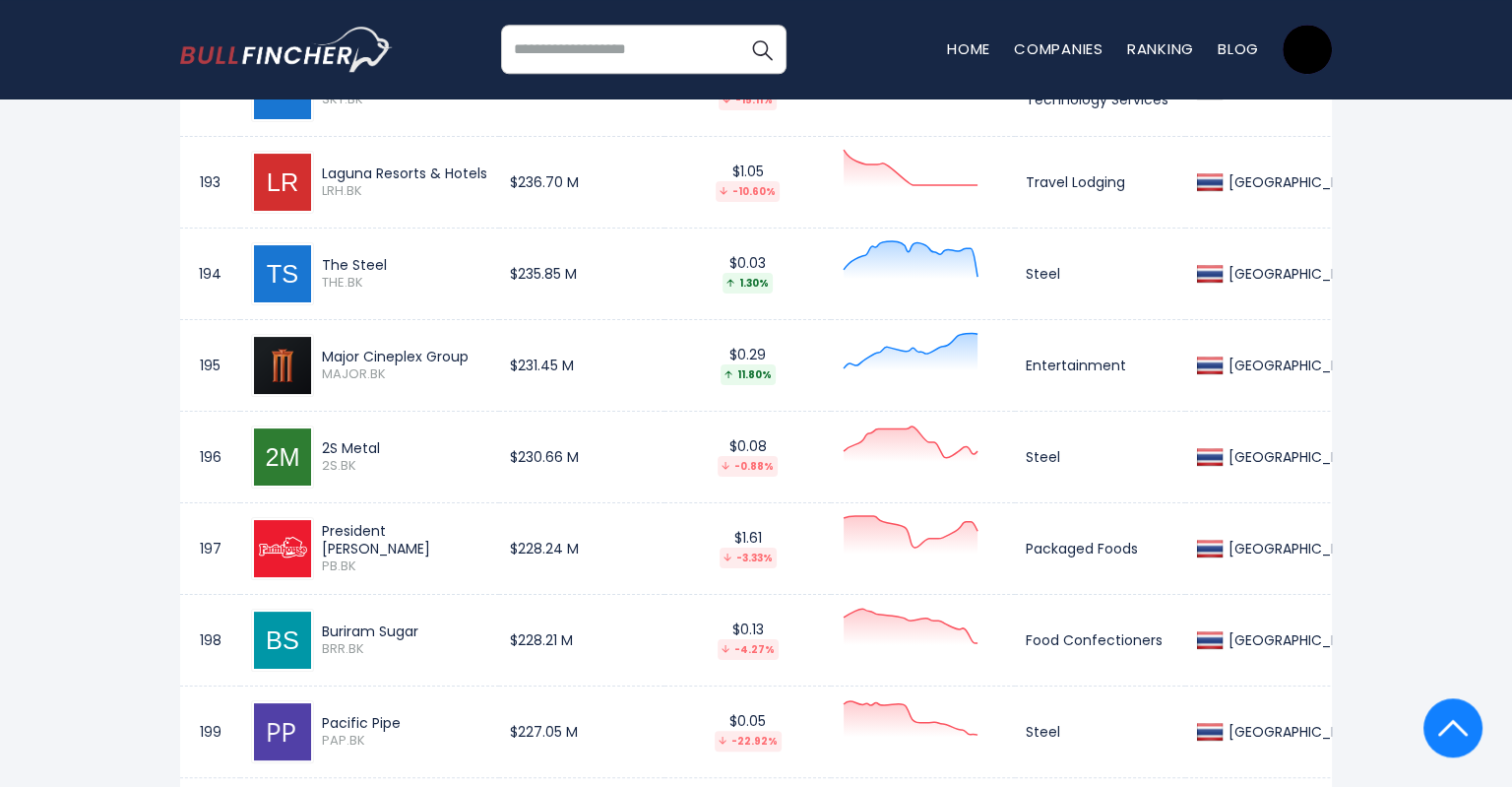 click on "$0.08
-0.88%" at bounding box center (747, 456) 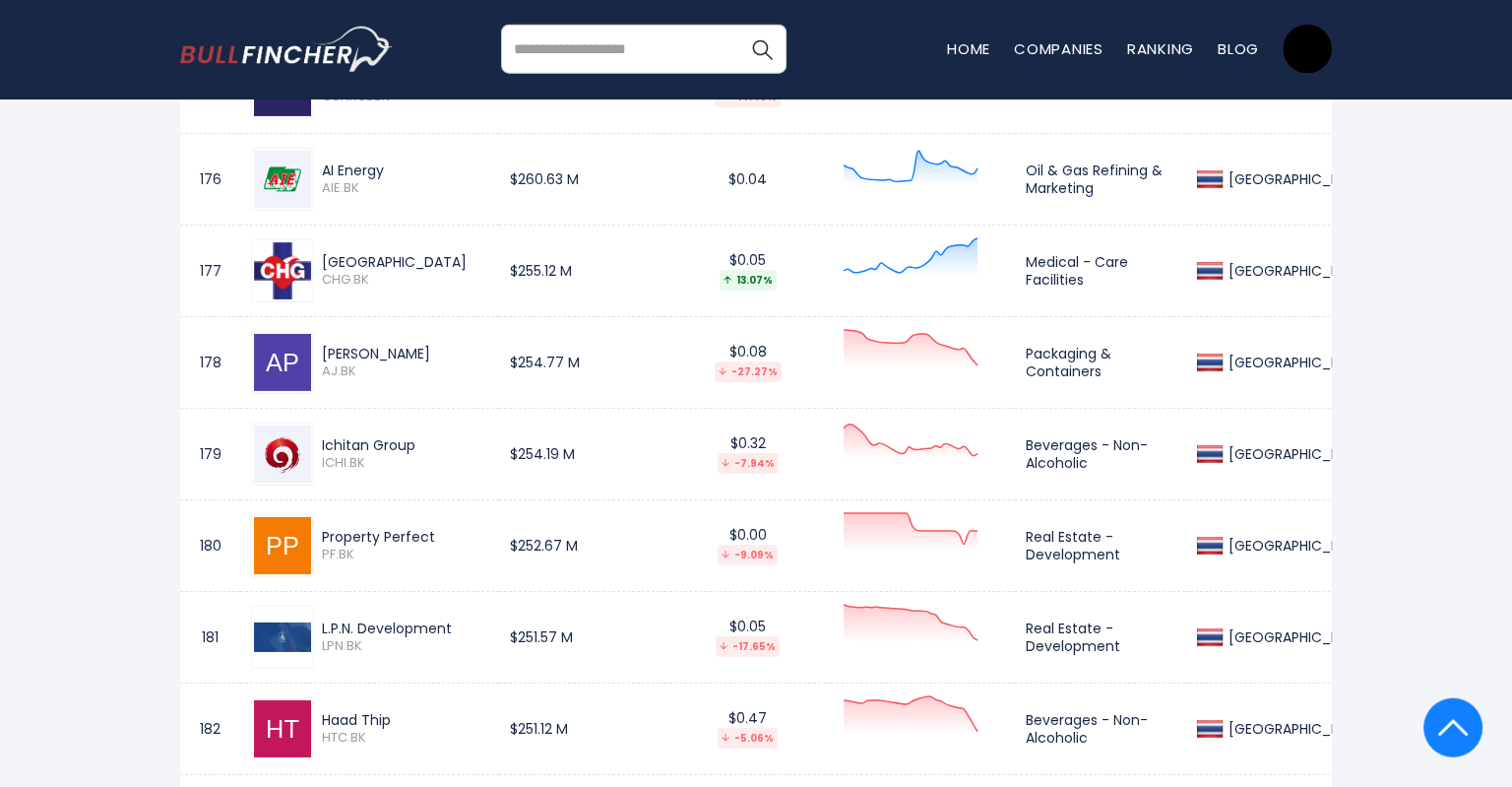 scroll, scrollTop: 16981, scrollLeft: 0, axis: vertical 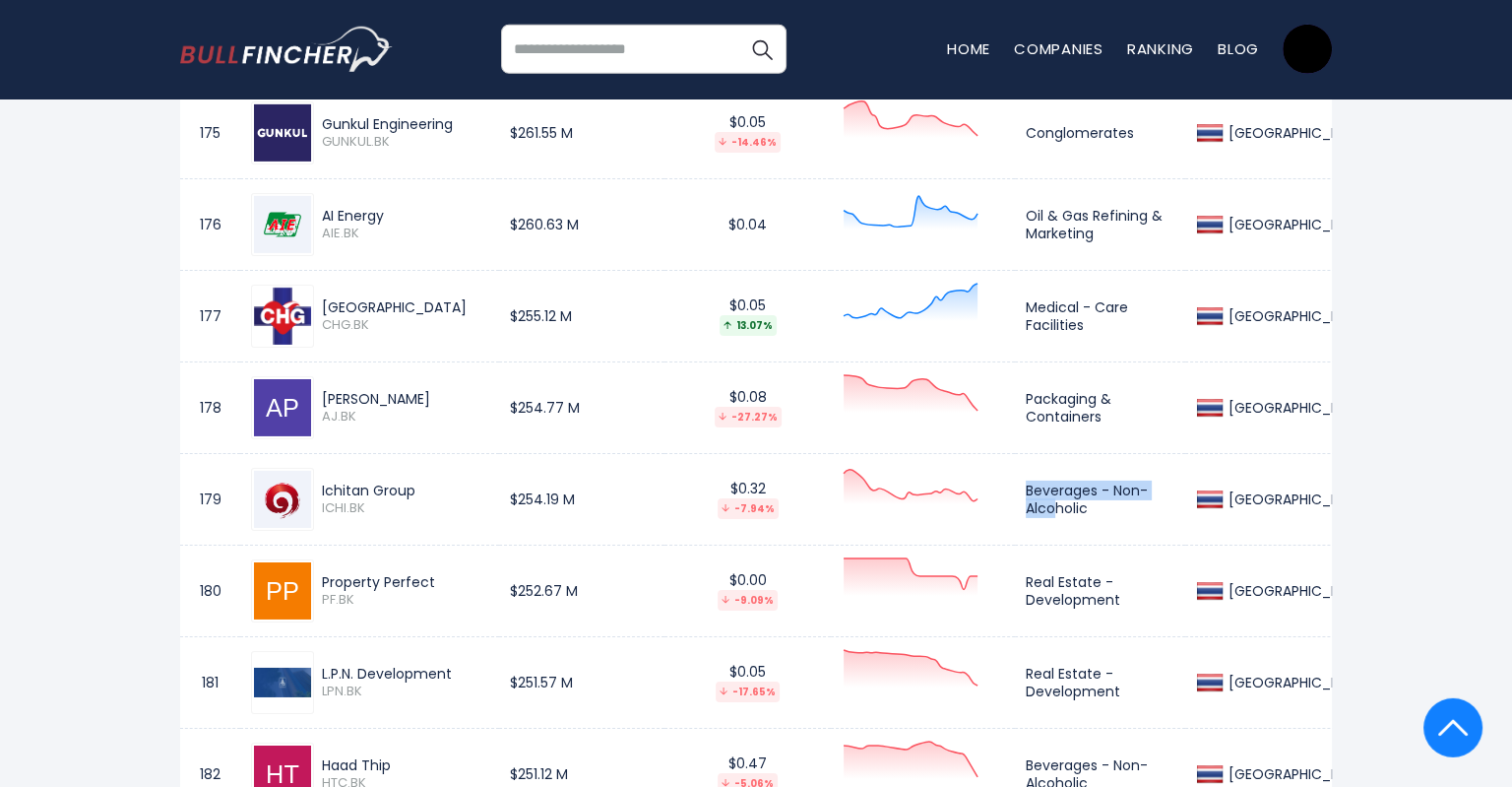 drag, startPoint x: 208, startPoint y: 197, endPoint x: 1178, endPoint y: 503, distance: 1017.1214 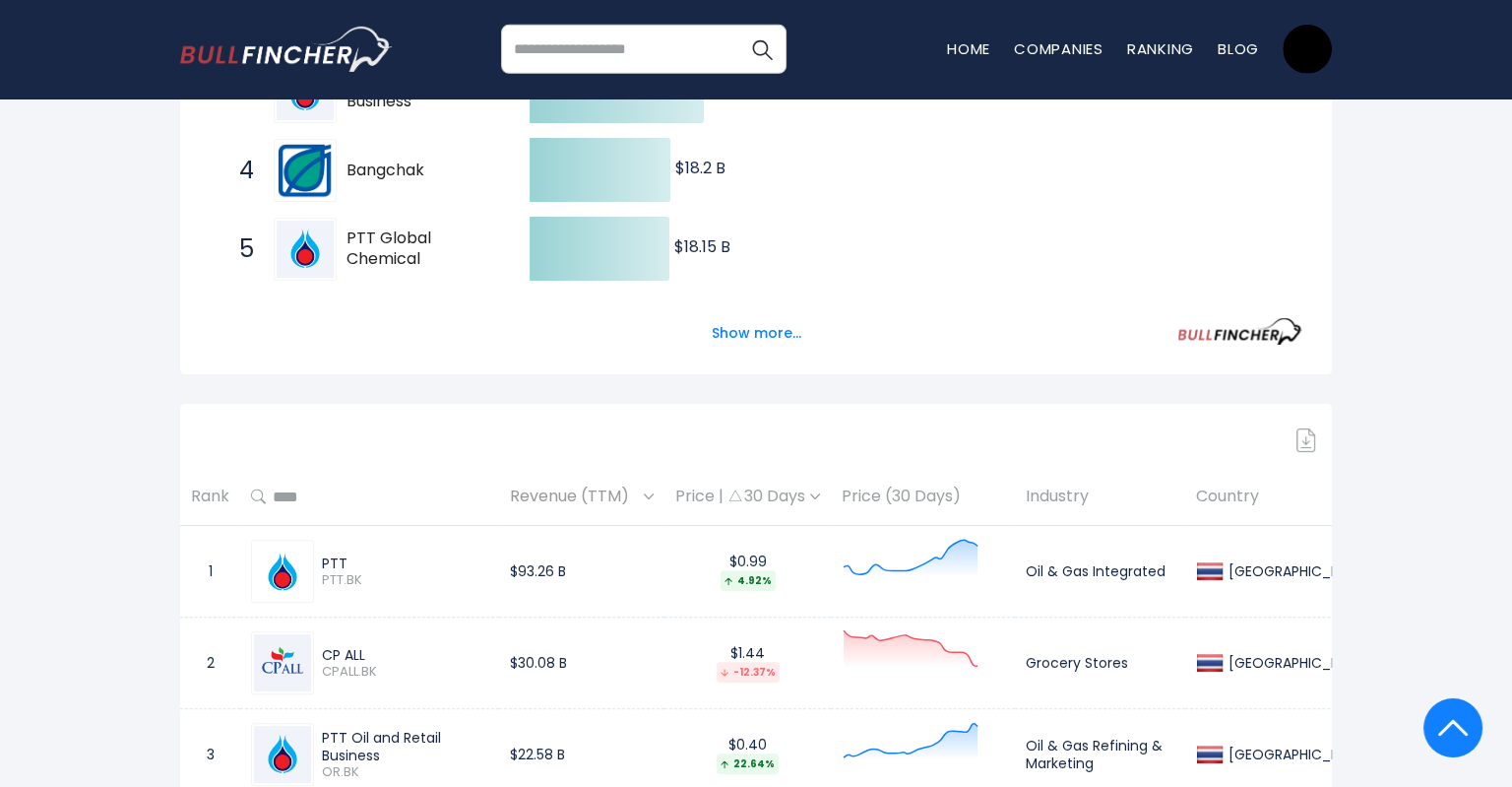 scroll, scrollTop: 832, scrollLeft: 0, axis: vertical 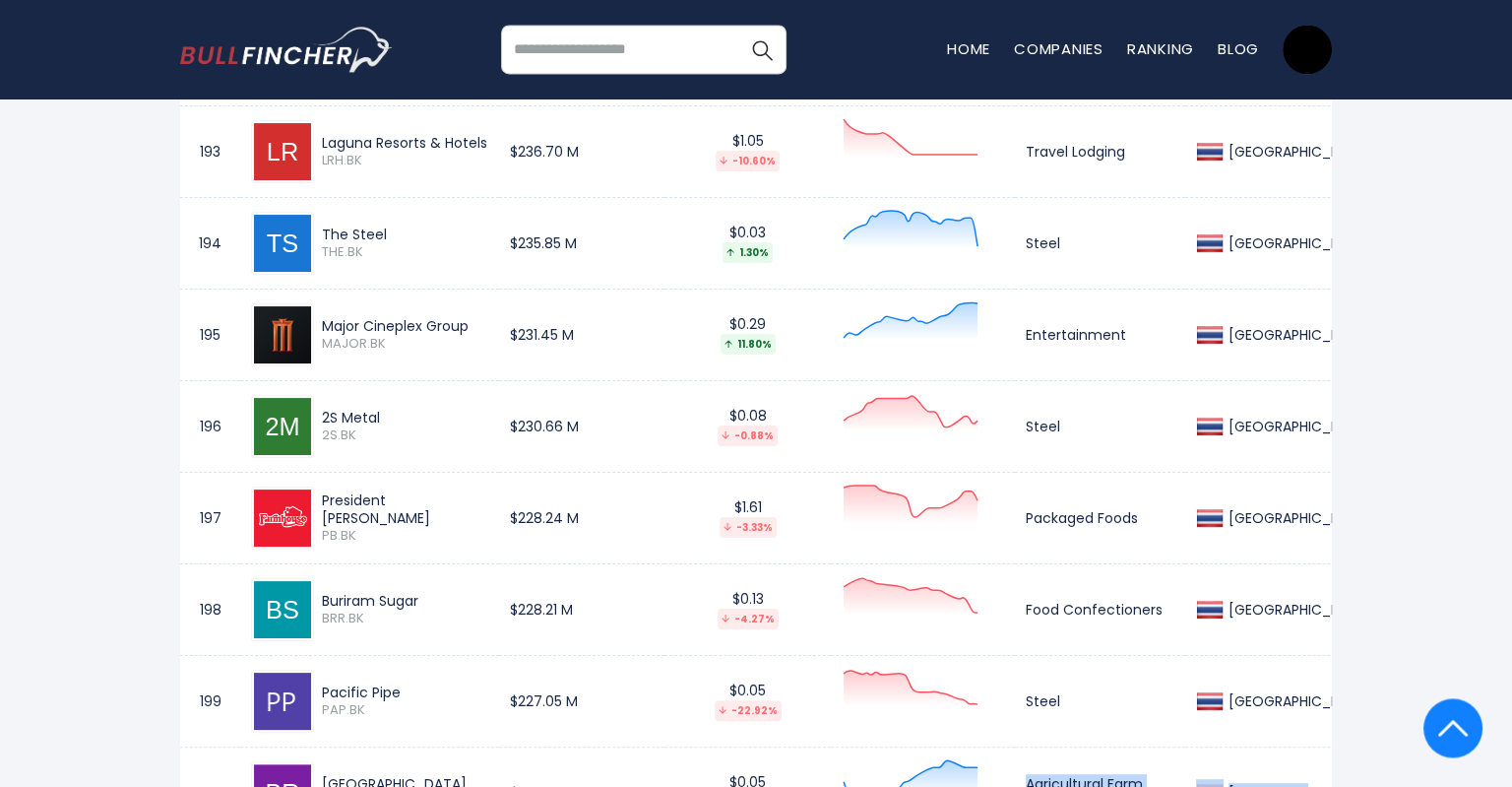 drag, startPoint x: 204, startPoint y: 341, endPoint x: 1329, endPoint y: 750, distance: 1197.0405 